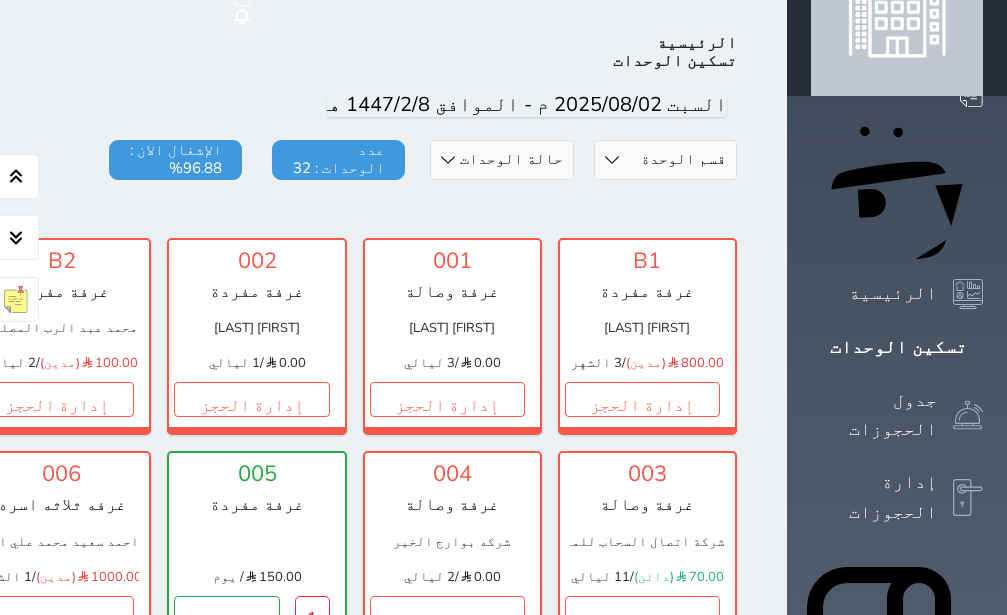 scroll, scrollTop: 126, scrollLeft: 0, axis: vertical 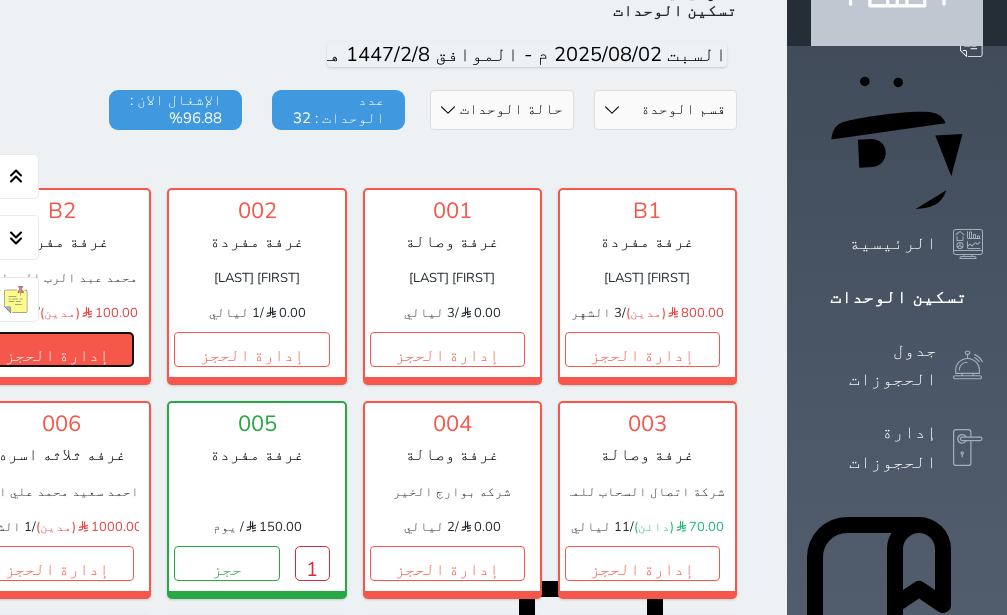 click on "إدارة الحجز" at bounding box center (56, 349) 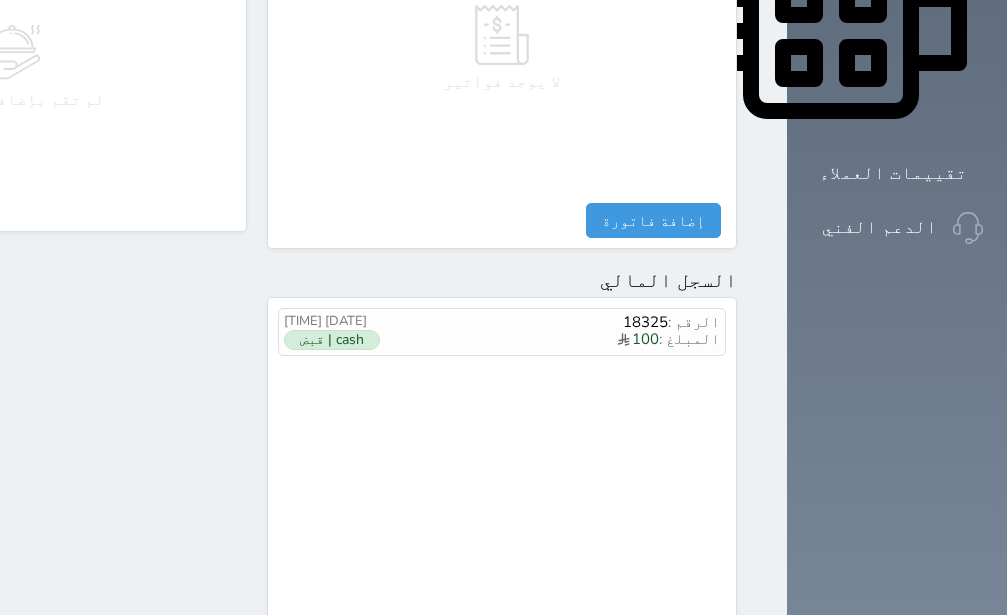 scroll, scrollTop: 1008, scrollLeft: 0, axis: vertical 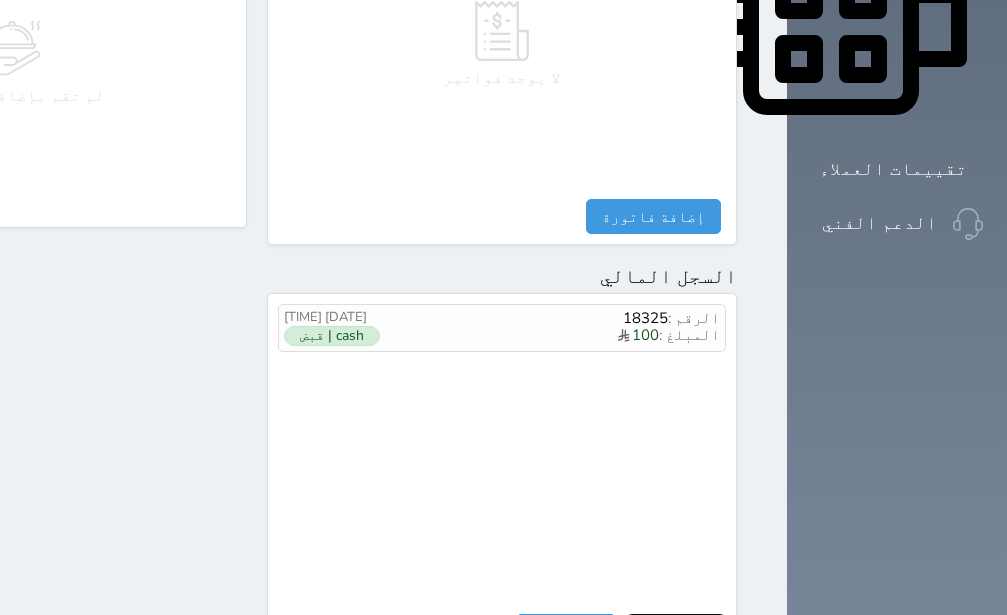 click on "مقبوضات" at bounding box center (676, 631) 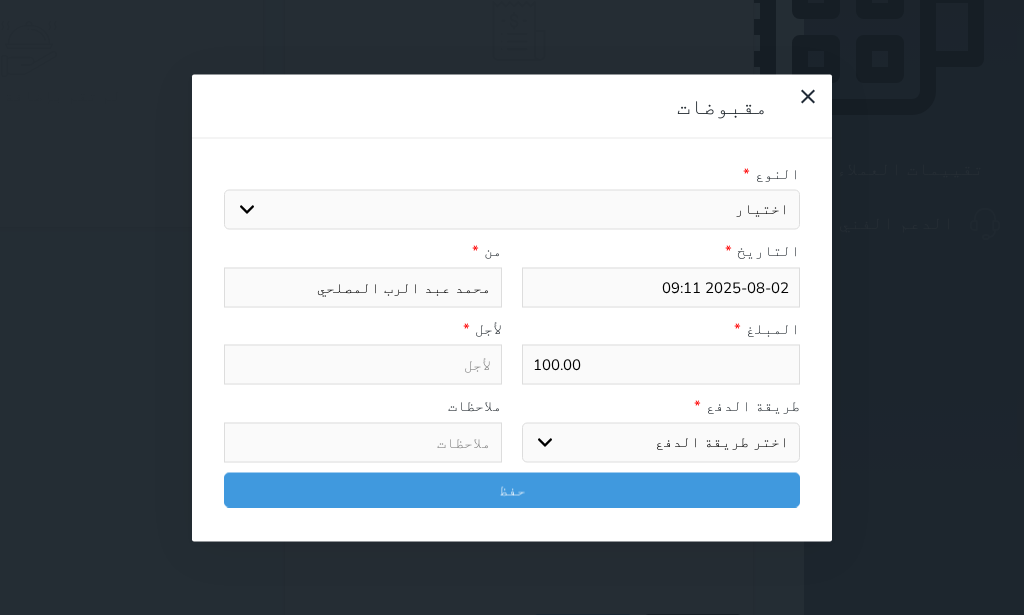 select 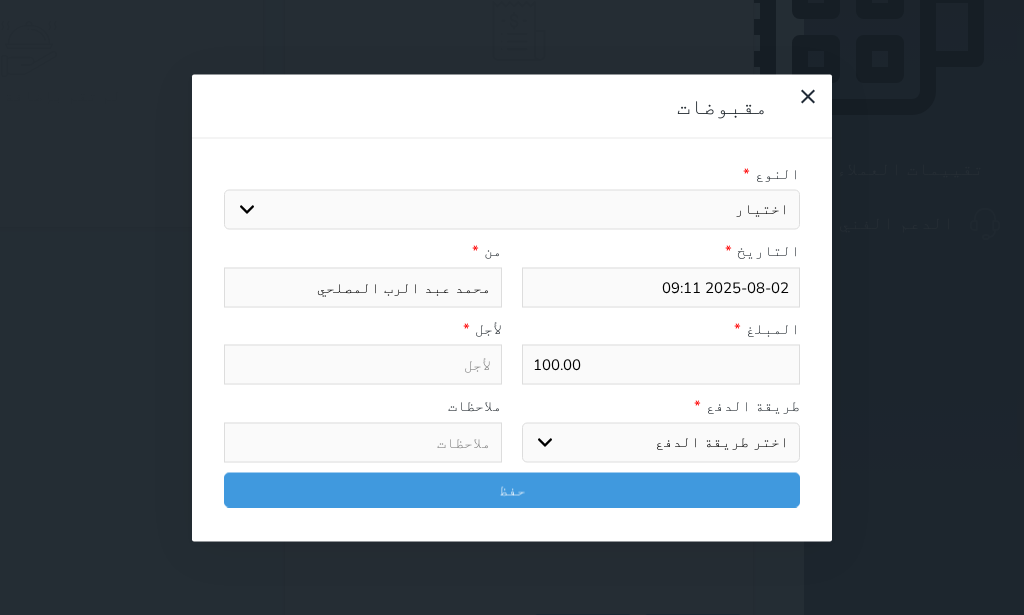 click on "اختيار   ايجار تامين عربون" at bounding box center [512, 210] 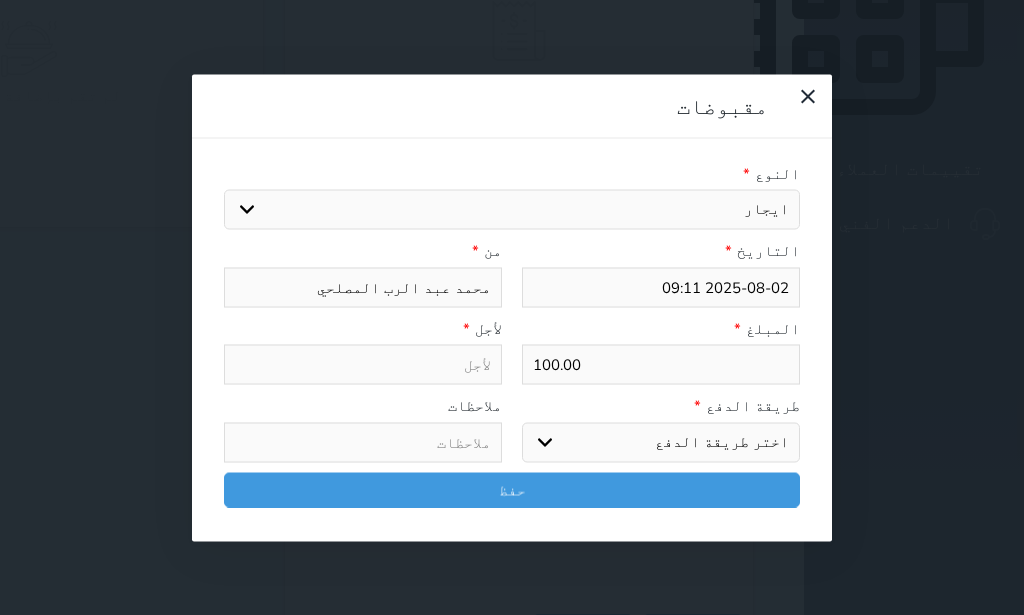select 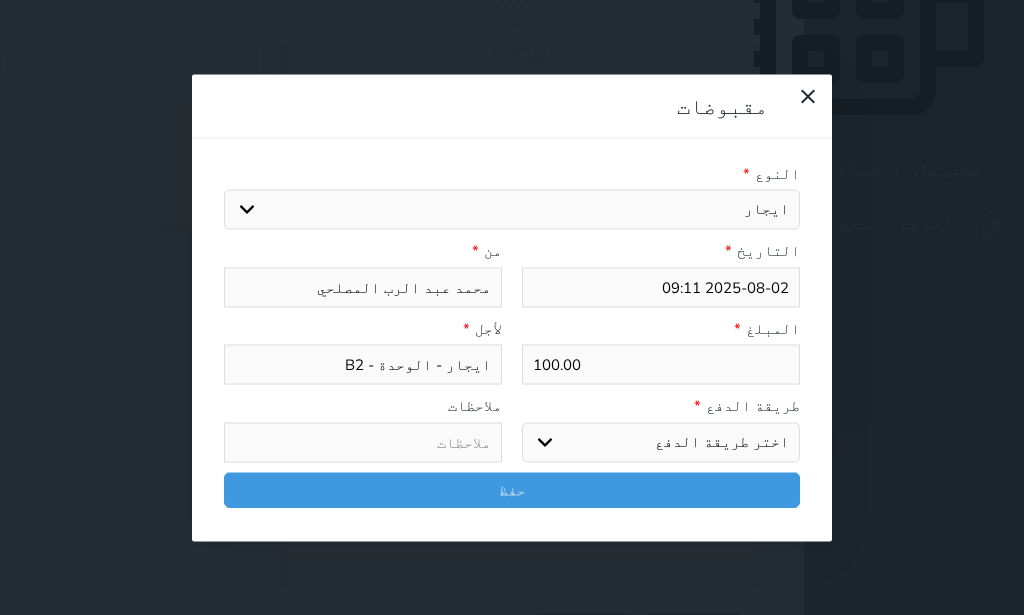 click on "اختر طريقة الدفع   دفع نقدى   تحويل بنكى   مدى   بطاقة ائتمان   آجل" at bounding box center [661, 442] 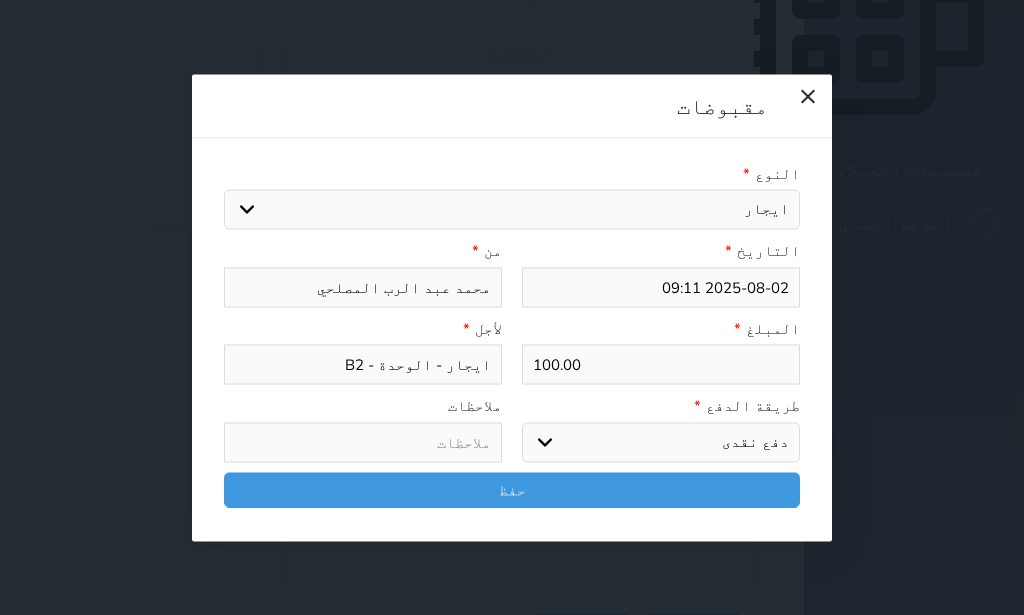 click on "دفع نقدى" at bounding box center (0, 0) 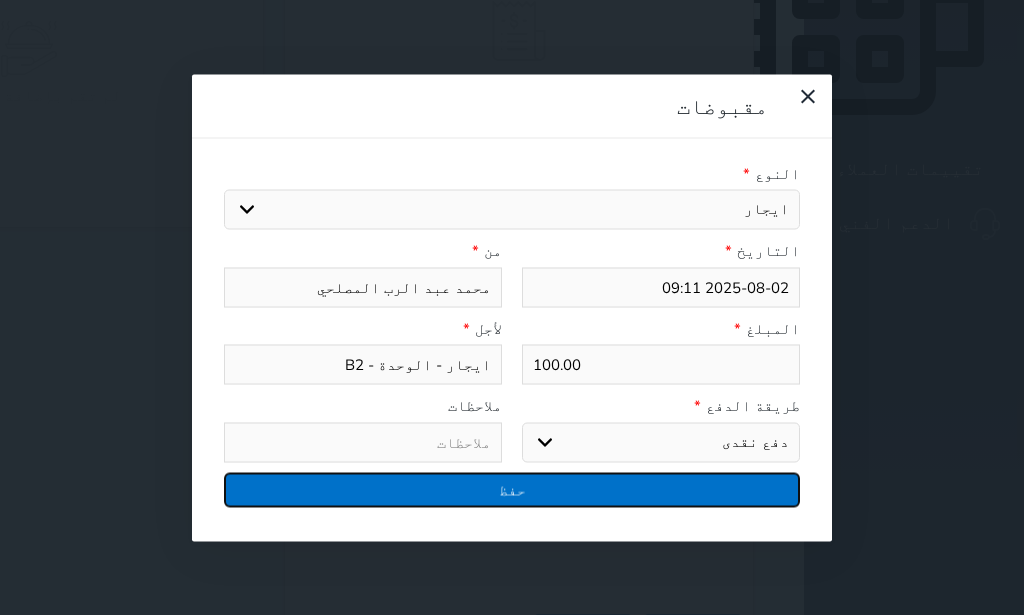 click on "حفظ" at bounding box center [512, 489] 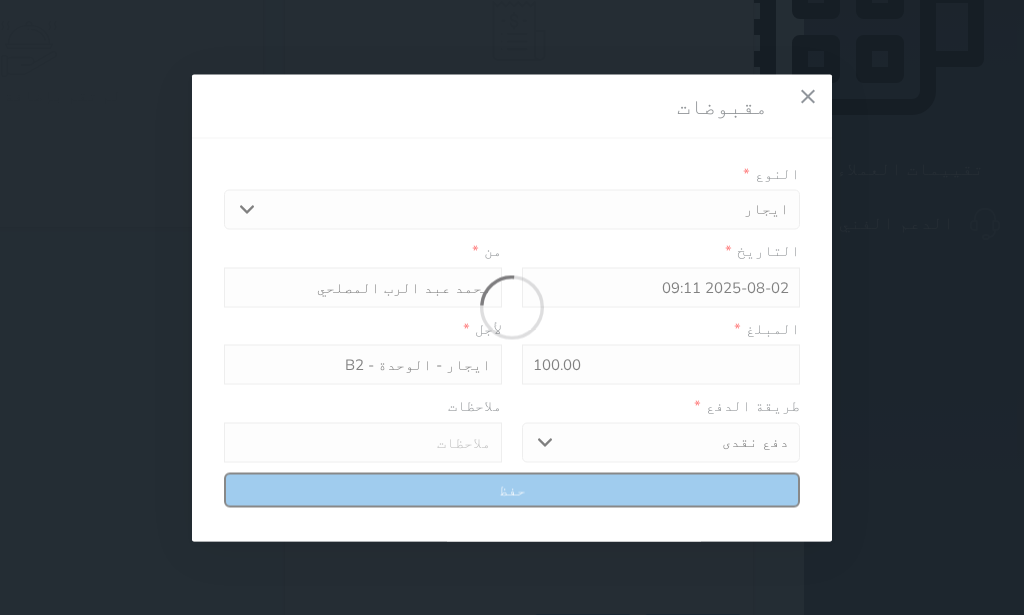select 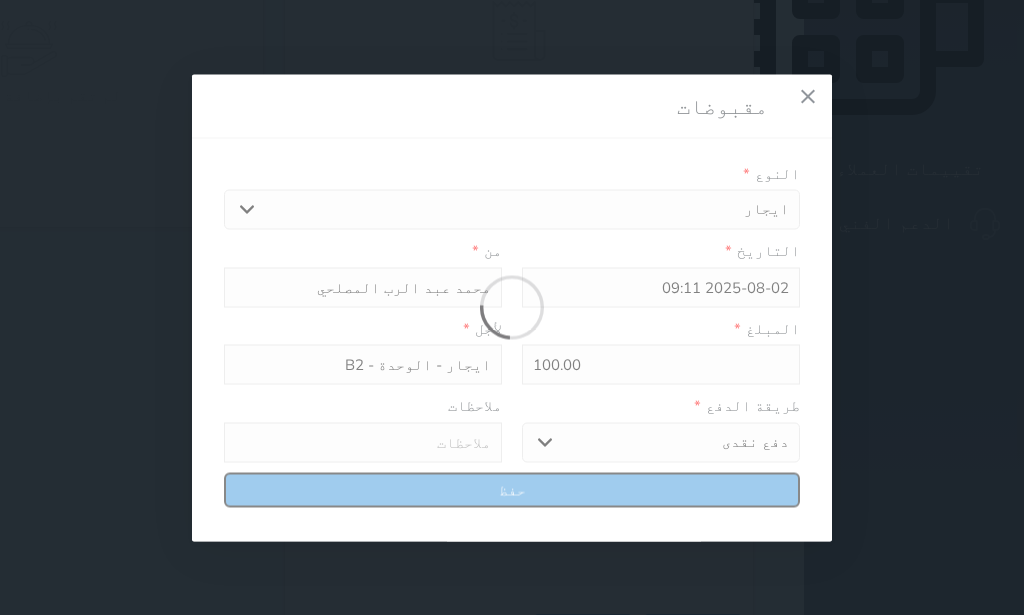 type 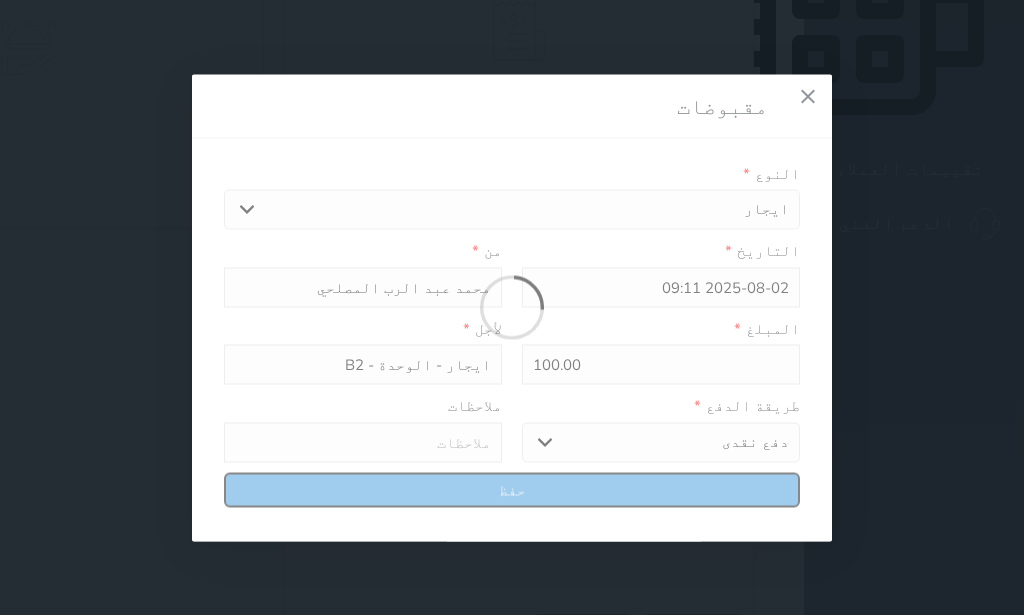 type on "0" 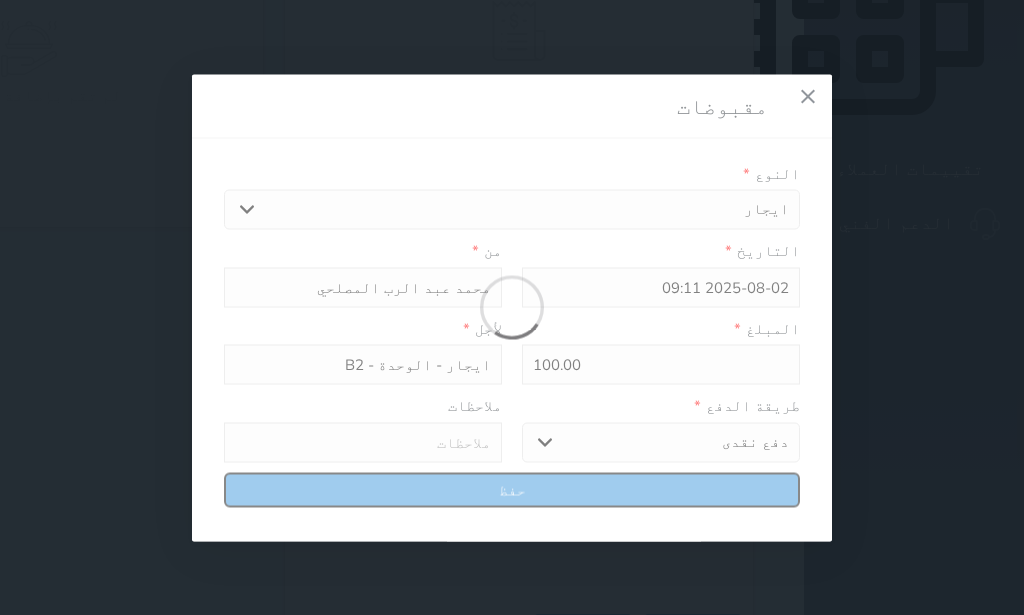 select 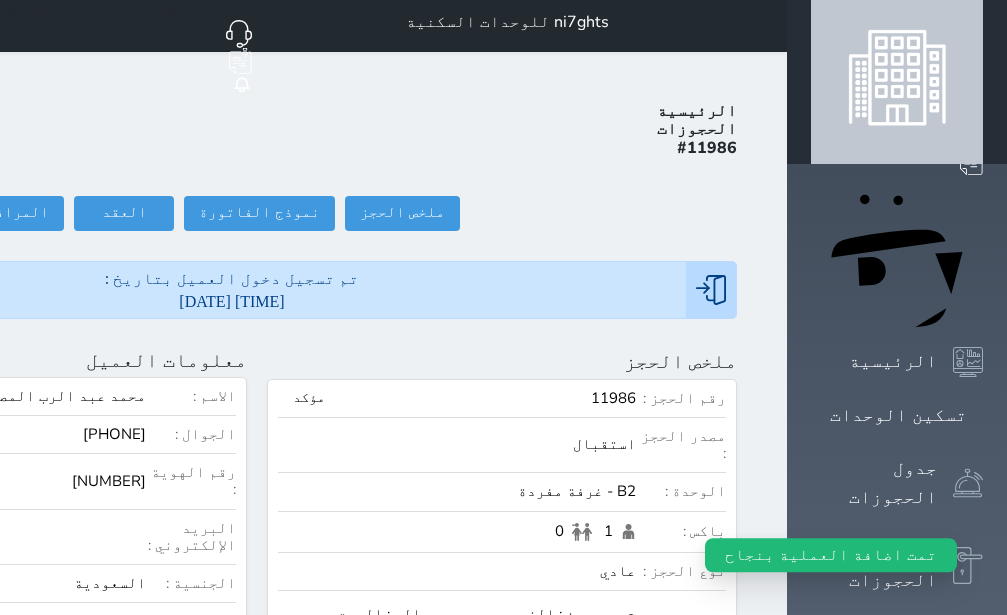 scroll, scrollTop: 0, scrollLeft: 0, axis: both 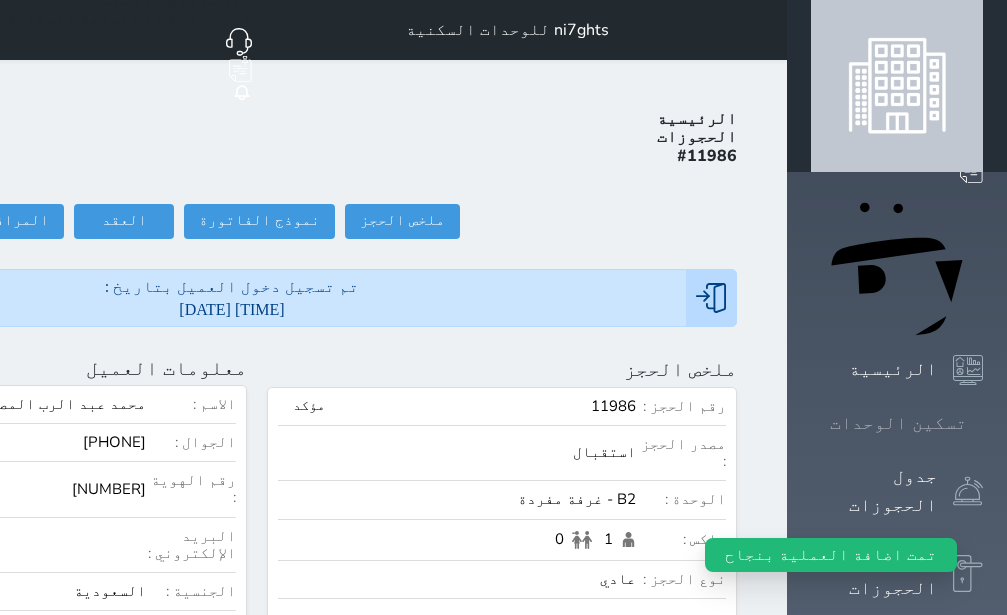 click on "تسكين الوحدات" at bounding box center [898, 423] 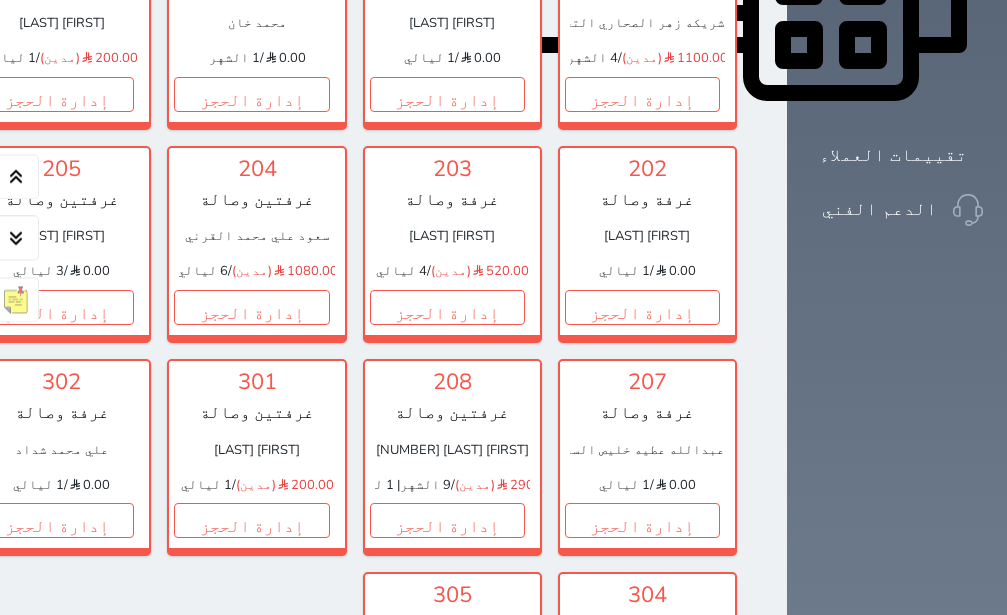 scroll, scrollTop: 1071, scrollLeft: 0, axis: vertical 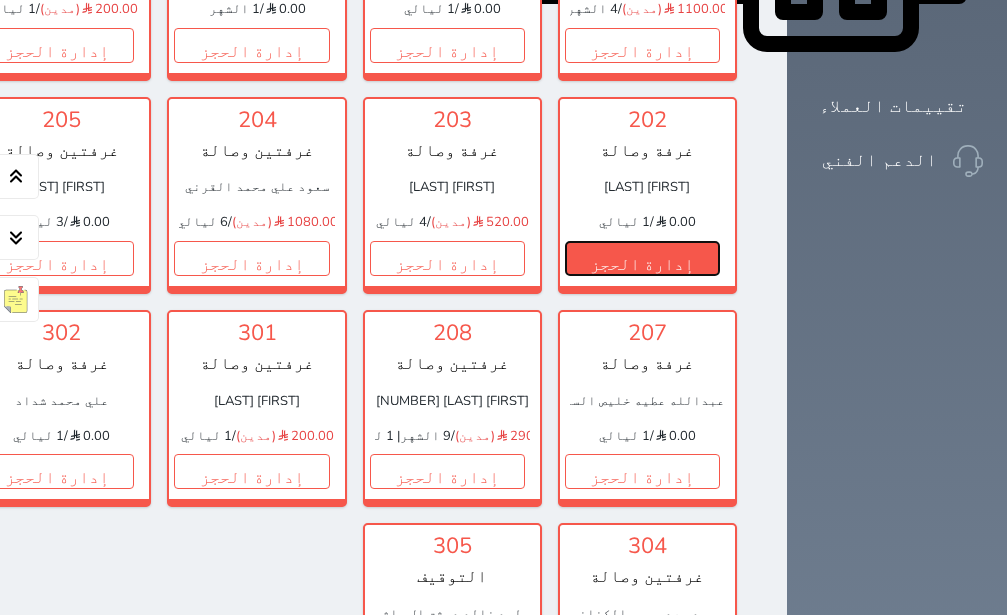 click on "إدارة الحجز" at bounding box center [642, 258] 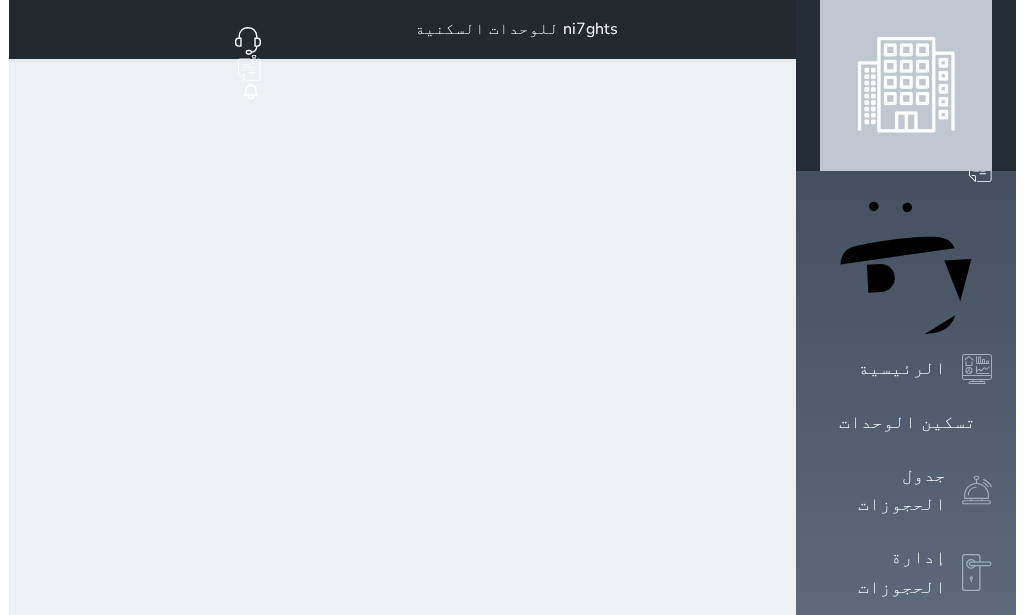 scroll, scrollTop: 0, scrollLeft: 0, axis: both 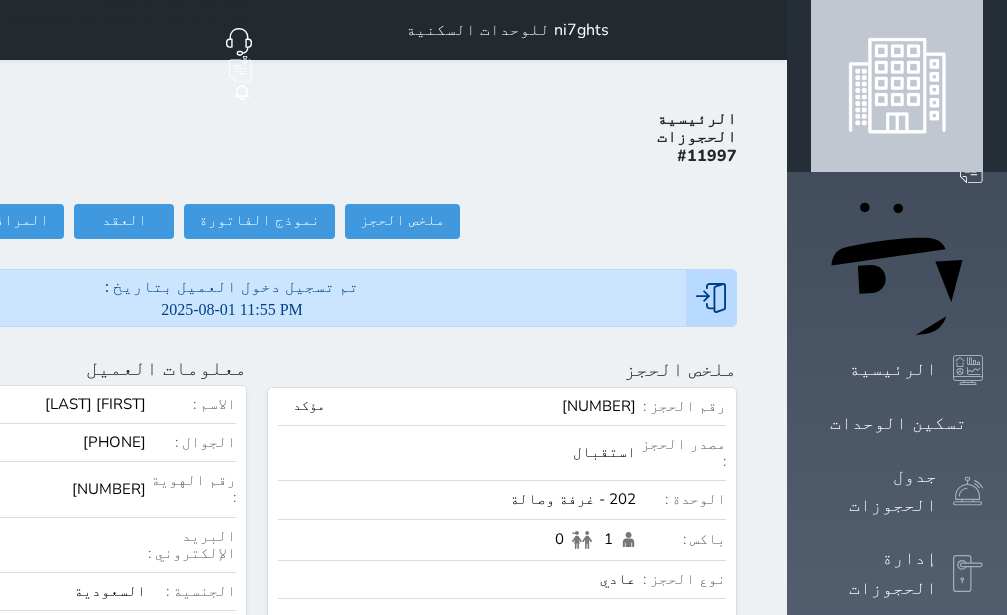 click on "عرض سجل الحجوزات السابقة" at bounding box center (12, 679) 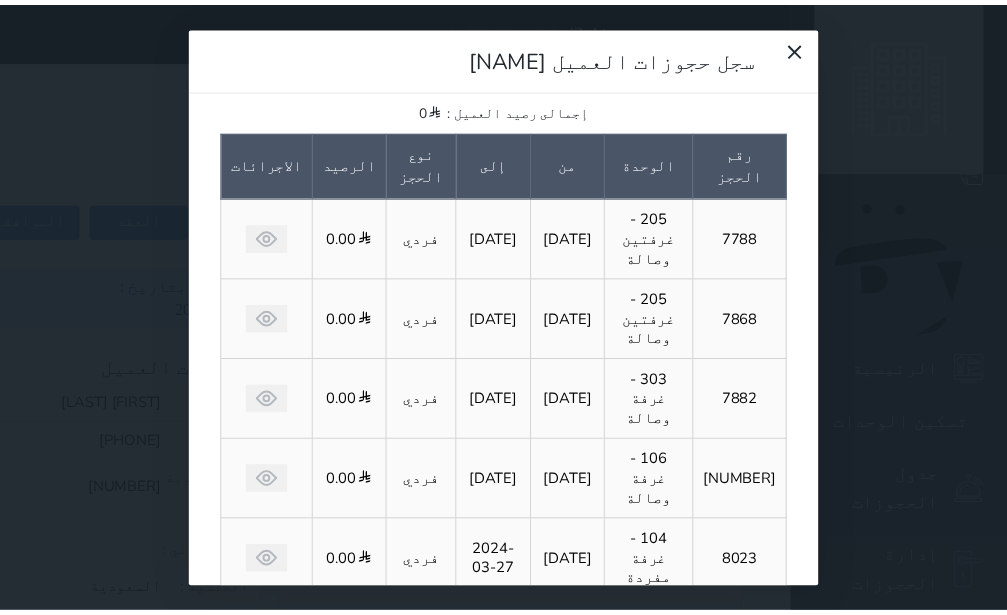 scroll, scrollTop: 0, scrollLeft: 0, axis: both 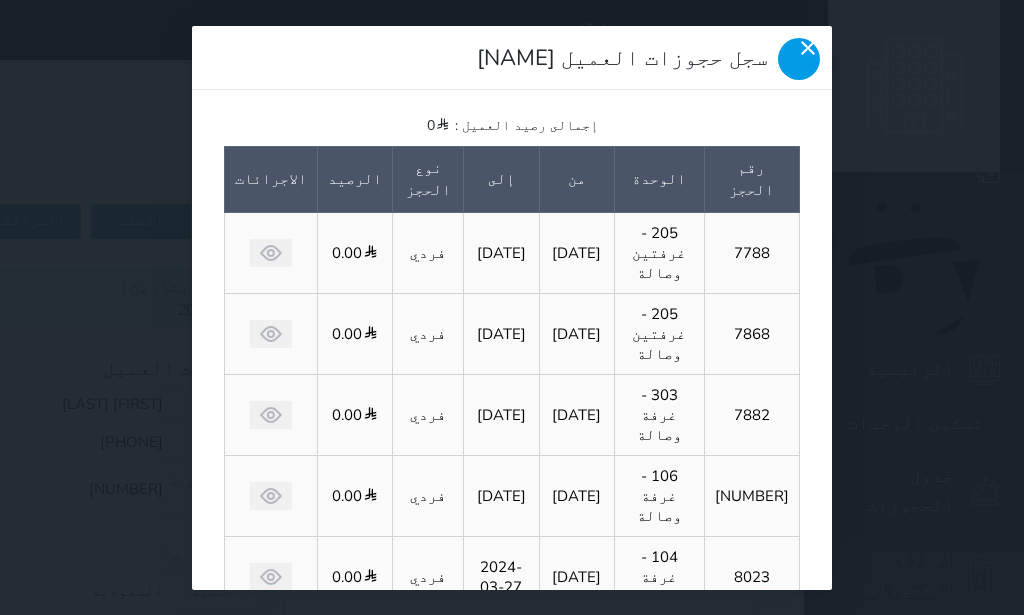 click at bounding box center [799, 59] 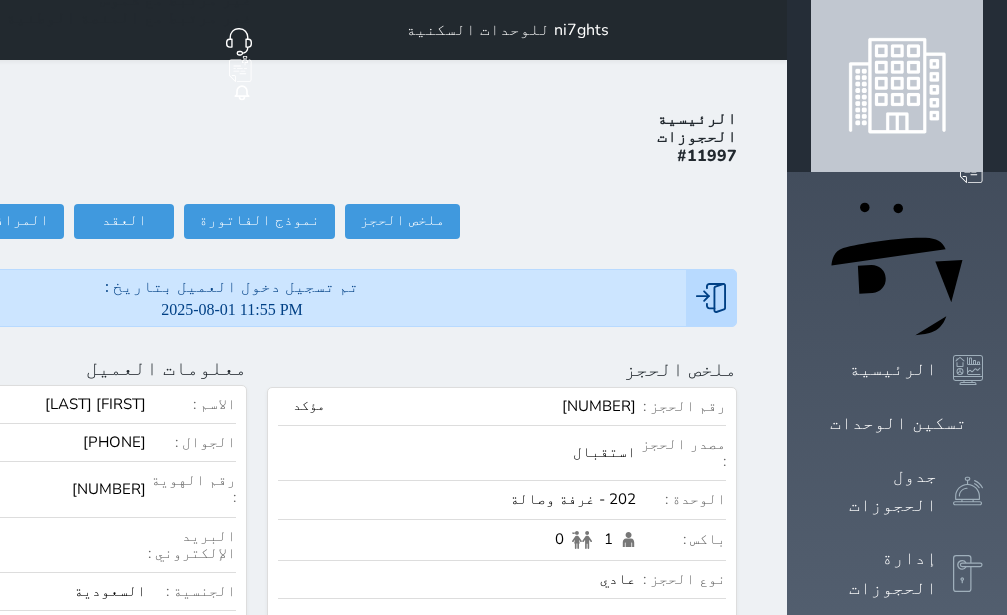 click on "تسجيل مغادرة" at bounding box center [-147, 221] 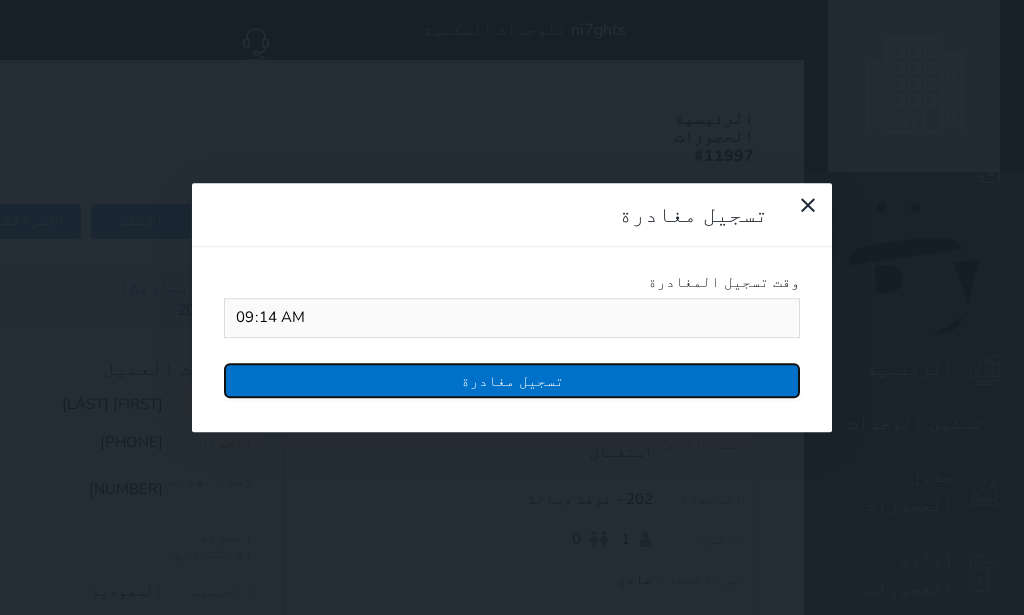 click on "تسجيل مغادرة" at bounding box center [512, 380] 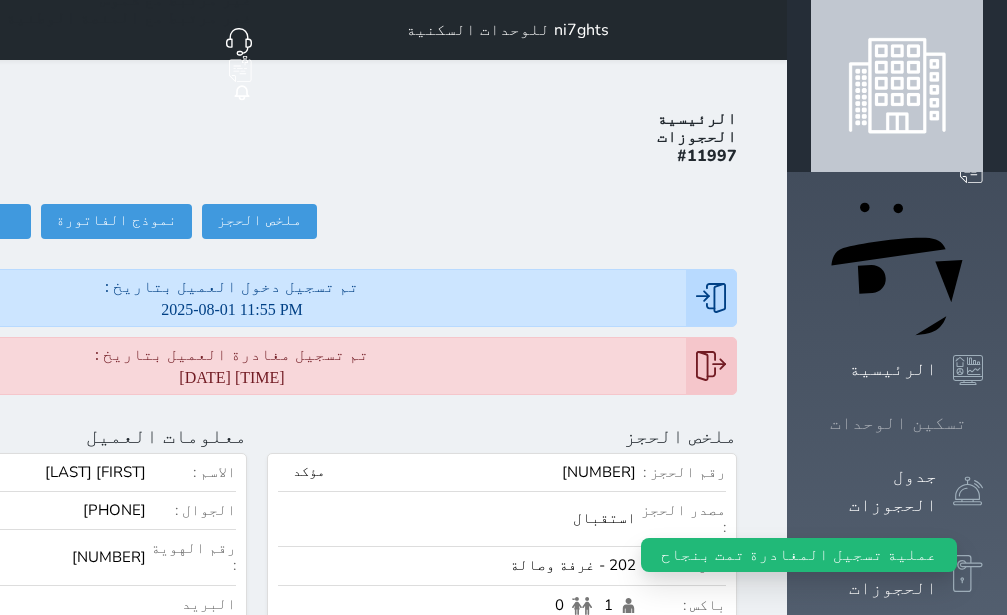 click on "تسكين الوحدات" at bounding box center (898, 423) 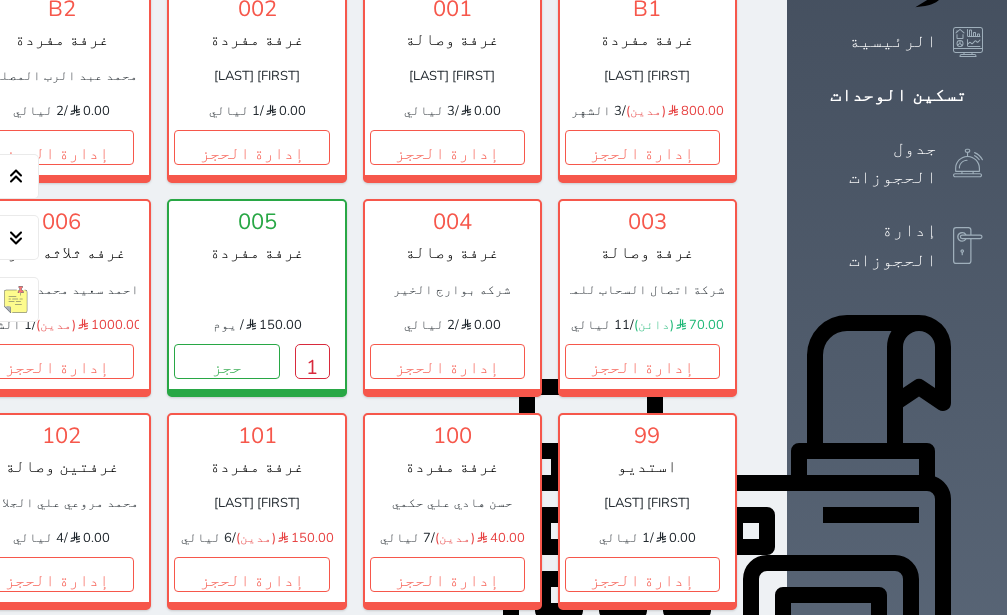 scroll, scrollTop: 330, scrollLeft: 0, axis: vertical 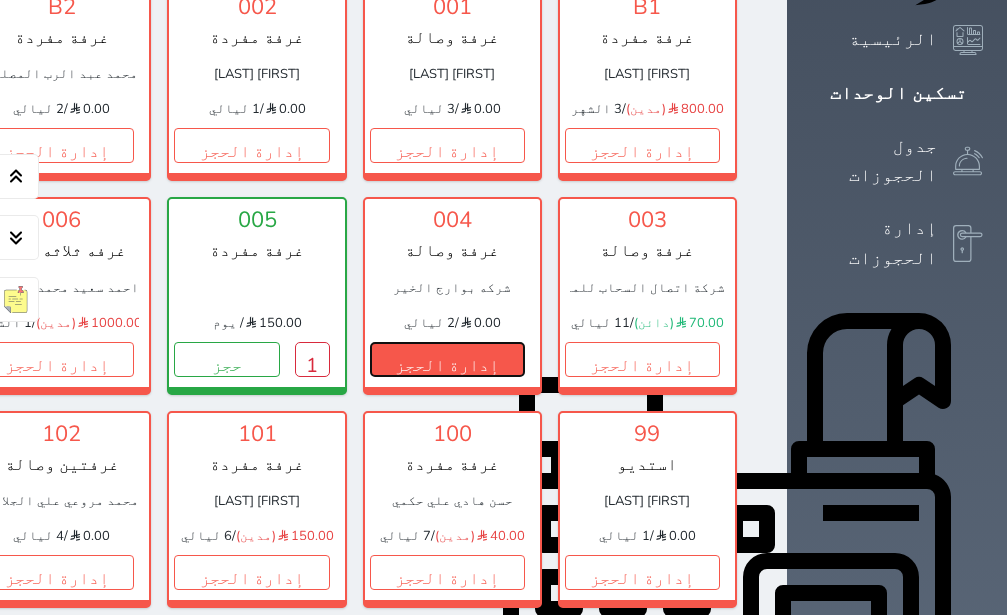 click on "إدارة الحجز" at bounding box center [447, 359] 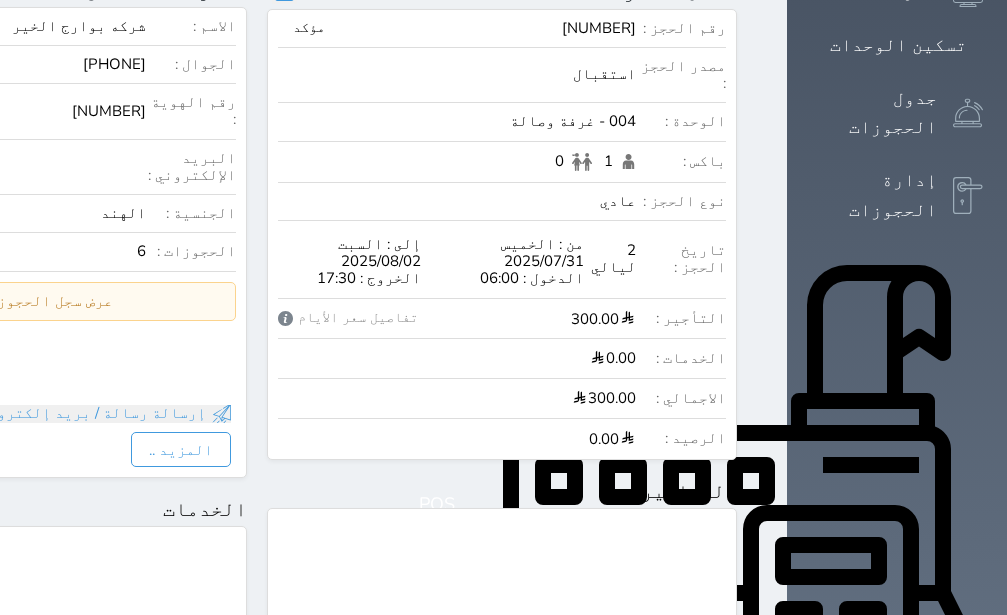 scroll, scrollTop: 0, scrollLeft: 0, axis: both 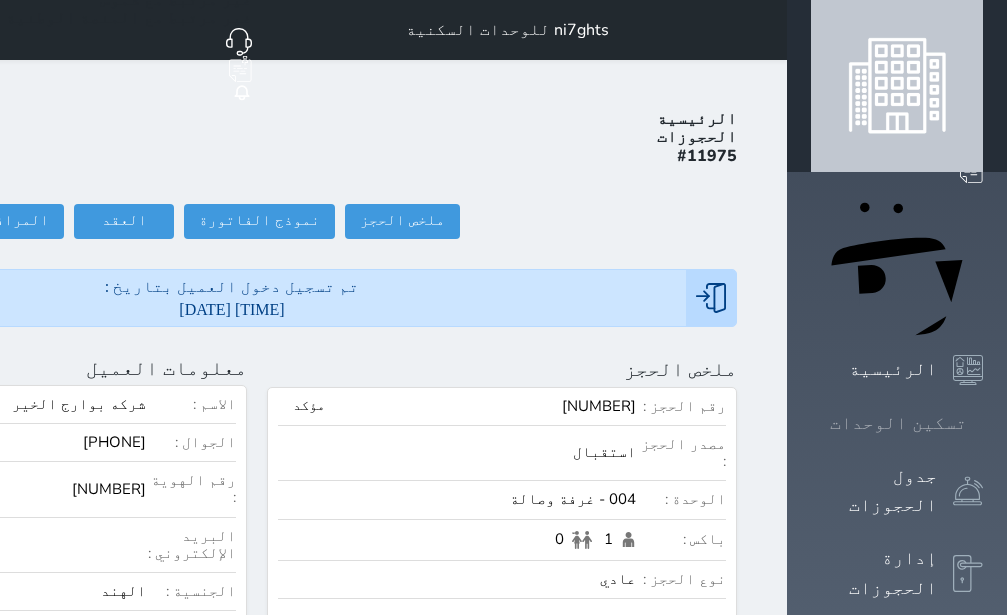 click on "تسكين الوحدات" at bounding box center [898, 423] 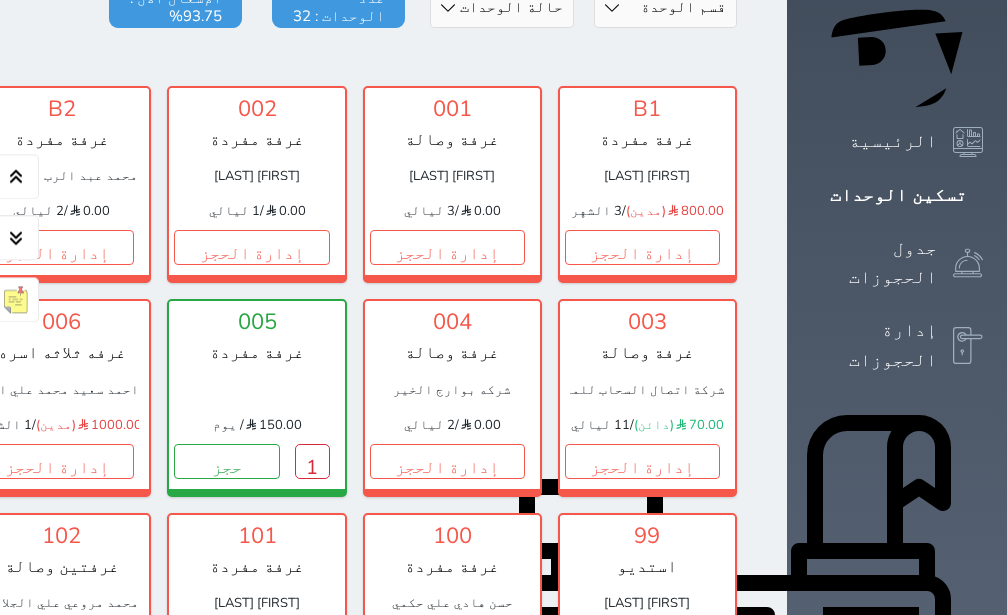 scroll, scrollTop: 204, scrollLeft: 0, axis: vertical 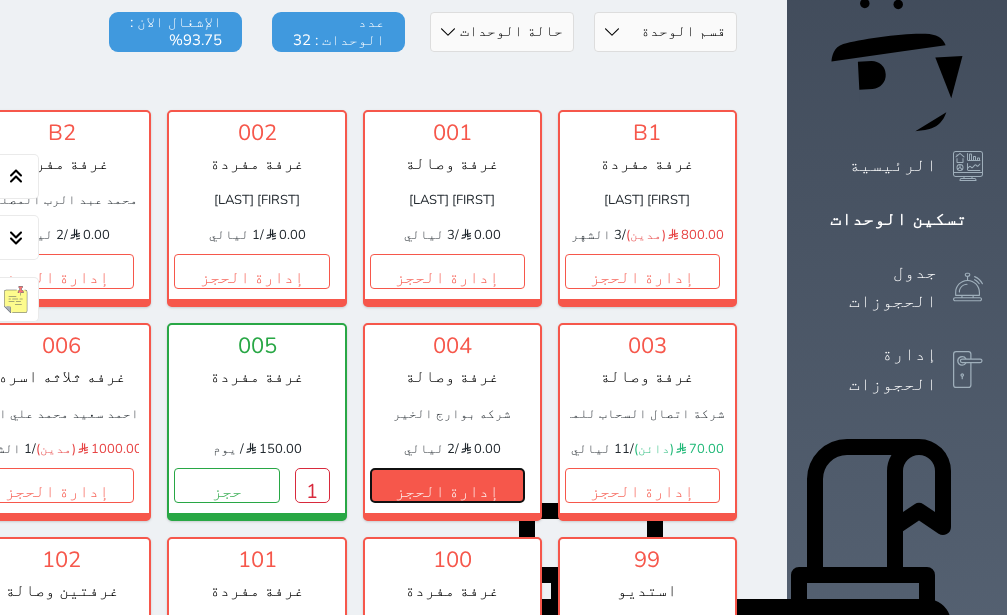 click on "إدارة الحجز" at bounding box center (447, 485) 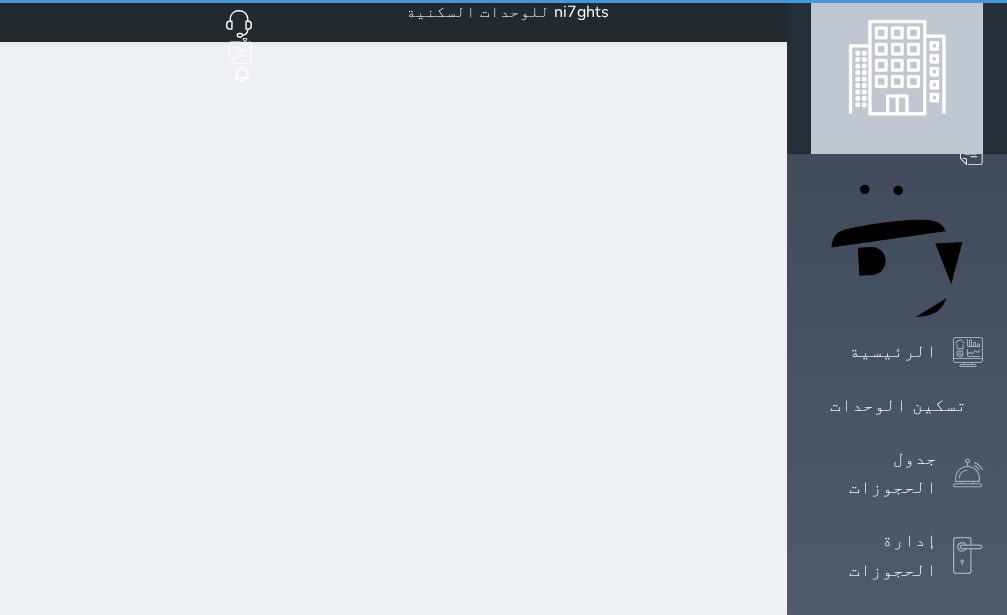 scroll, scrollTop: 0, scrollLeft: 0, axis: both 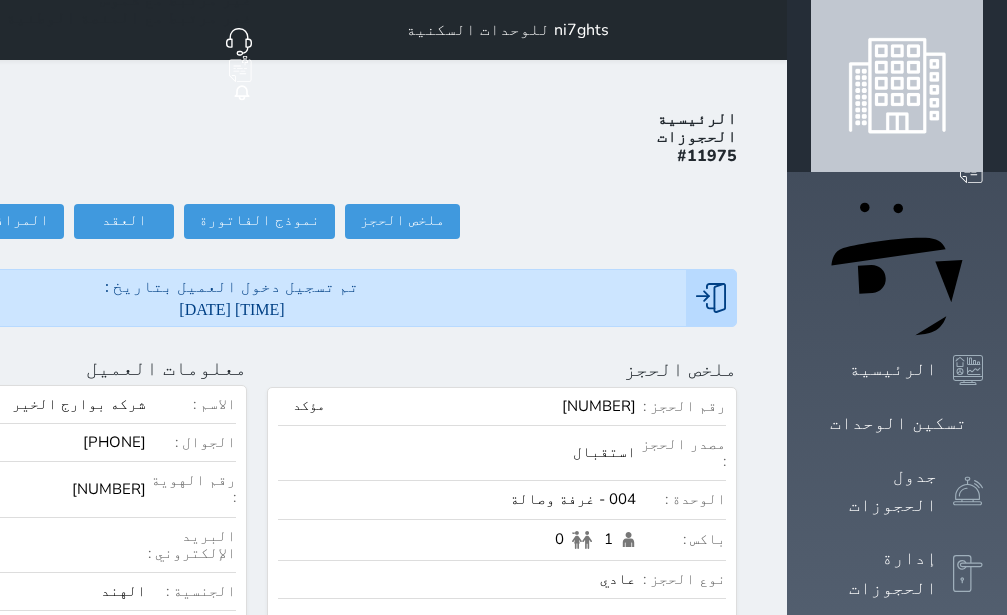 click on "تسجيل مغادرة" at bounding box center [-147, 221] 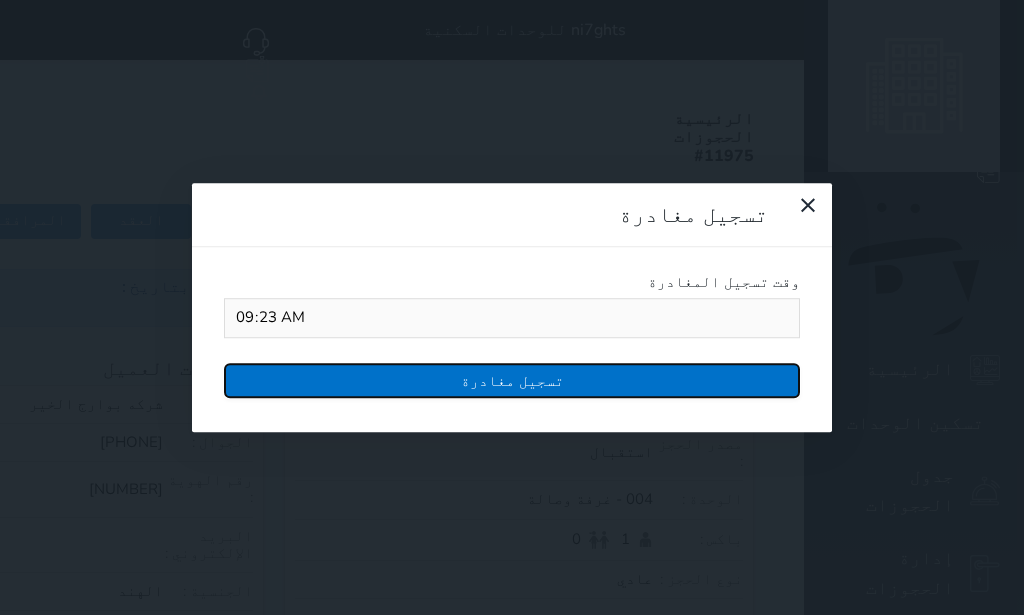 click on "تسجيل مغادرة" at bounding box center (512, 380) 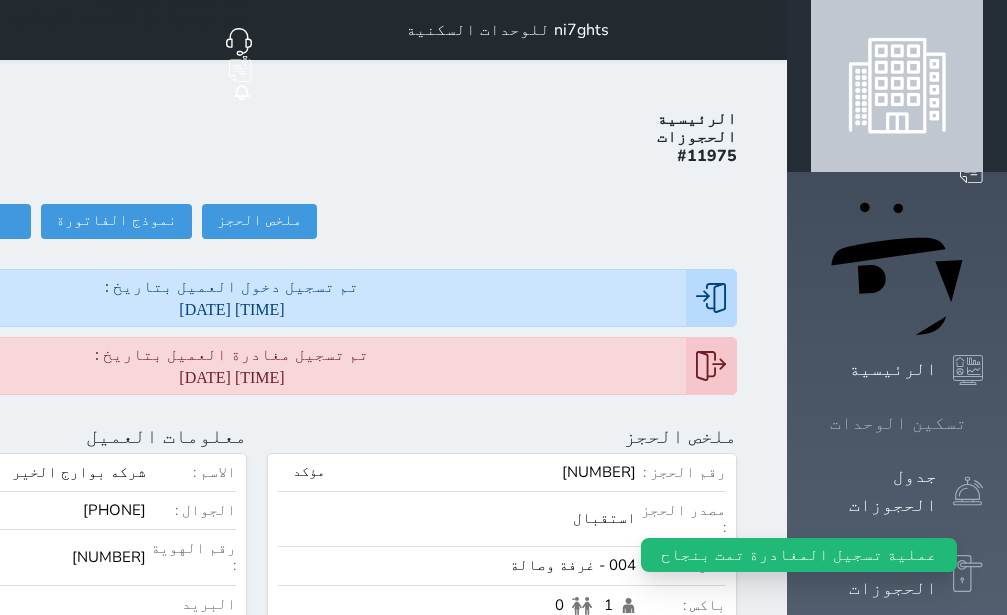 click on "تسكين الوحدات" at bounding box center (898, 423) 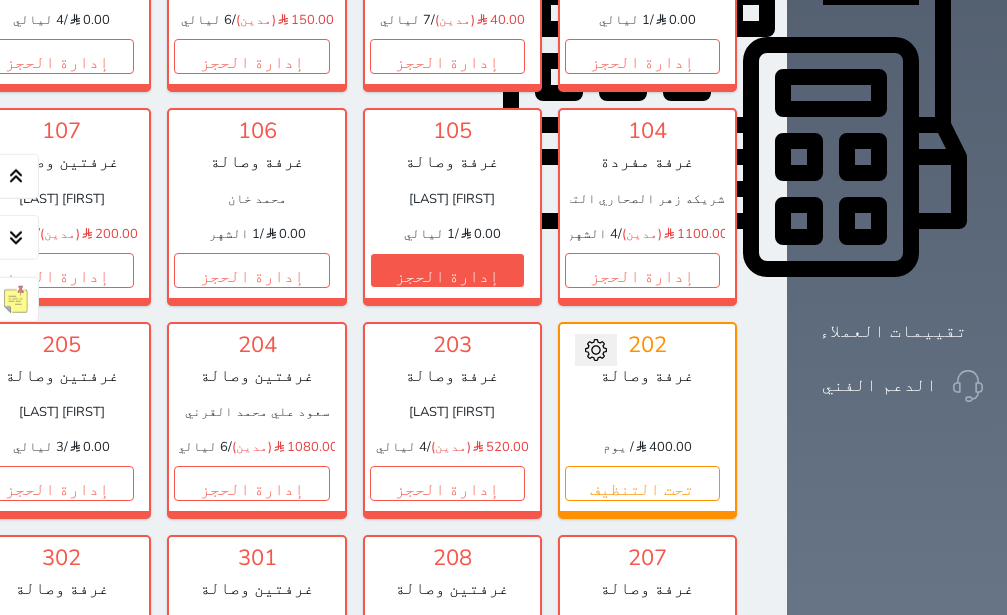 scroll, scrollTop: 1086, scrollLeft: 0, axis: vertical 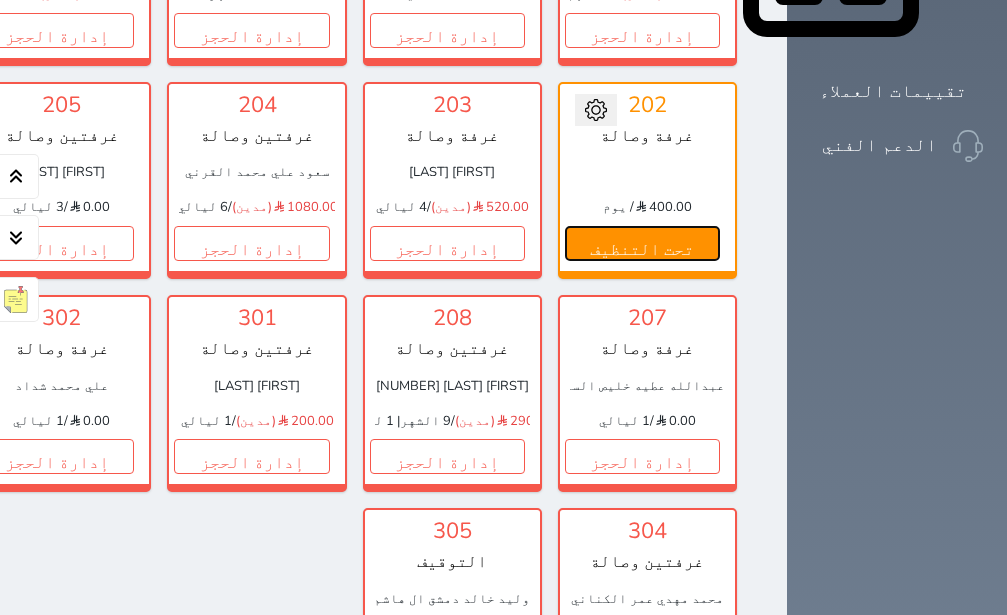 click on "تحت التنظيف" at bounding box center [642, 243] 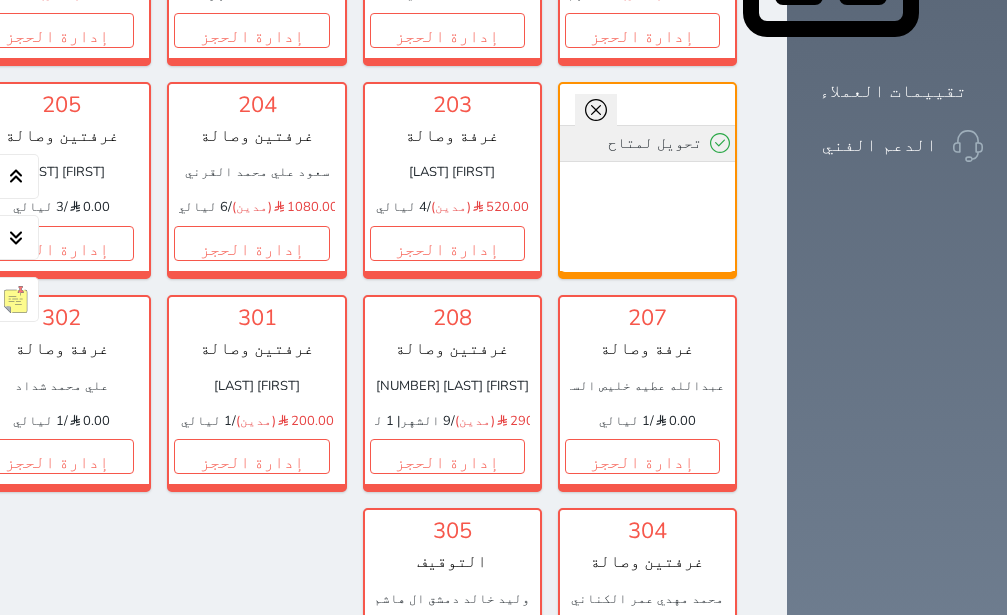 click on "تحويل لمتاح" at bounding box center (647, 143) 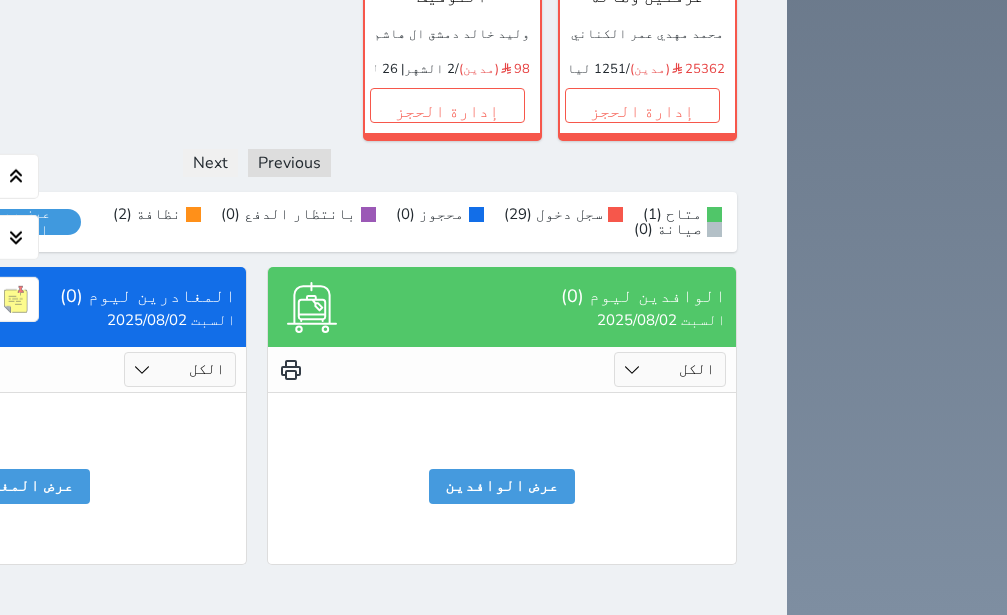 scroll, scrollTop: 1803, scrollLeft: 0, axis: vertical 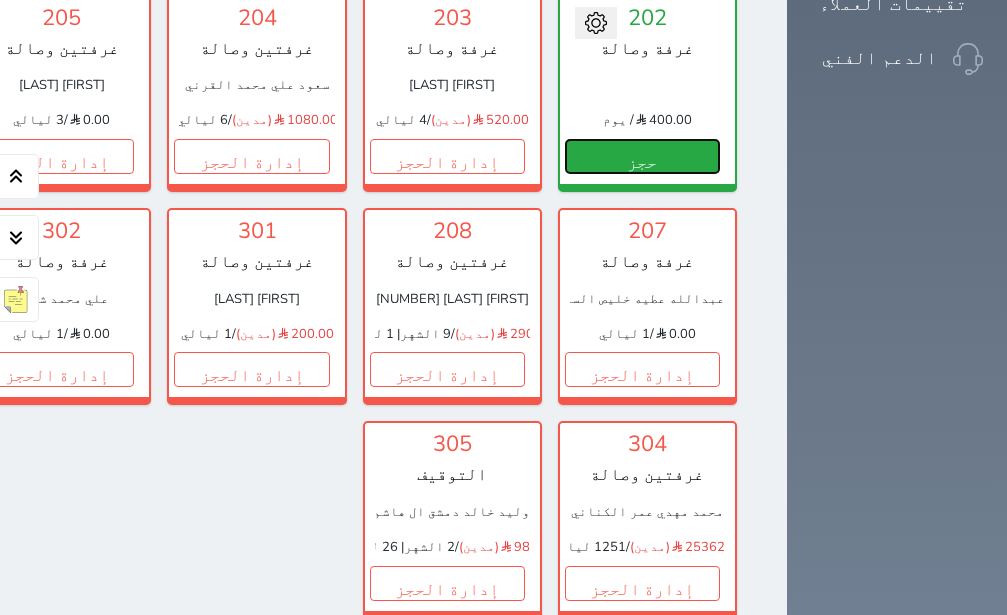 click on "حجز" at bounding box center [642, 156] 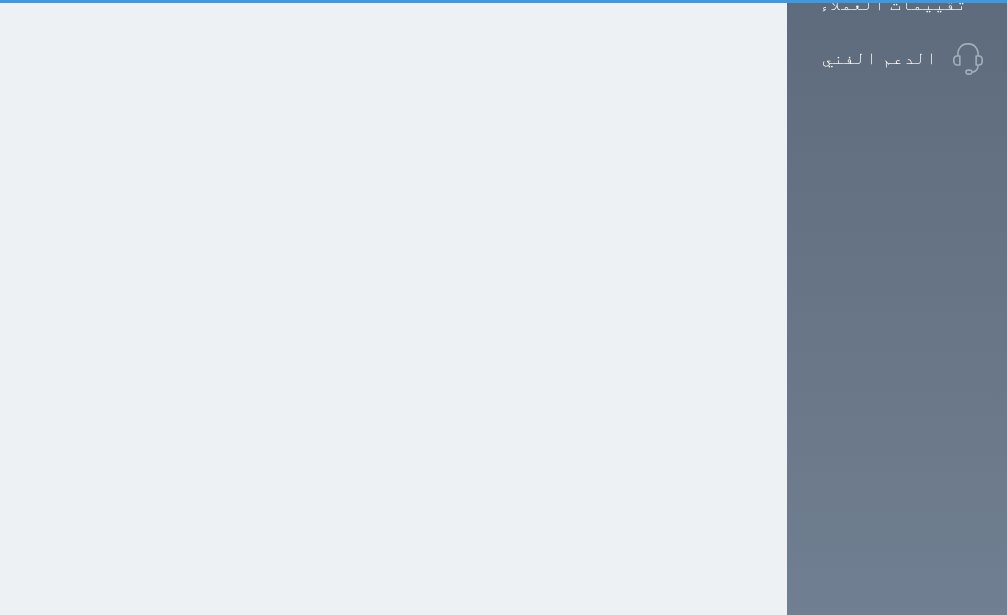 scroll, scrollTop: 370, scrollLeft: 0, axis: vertical 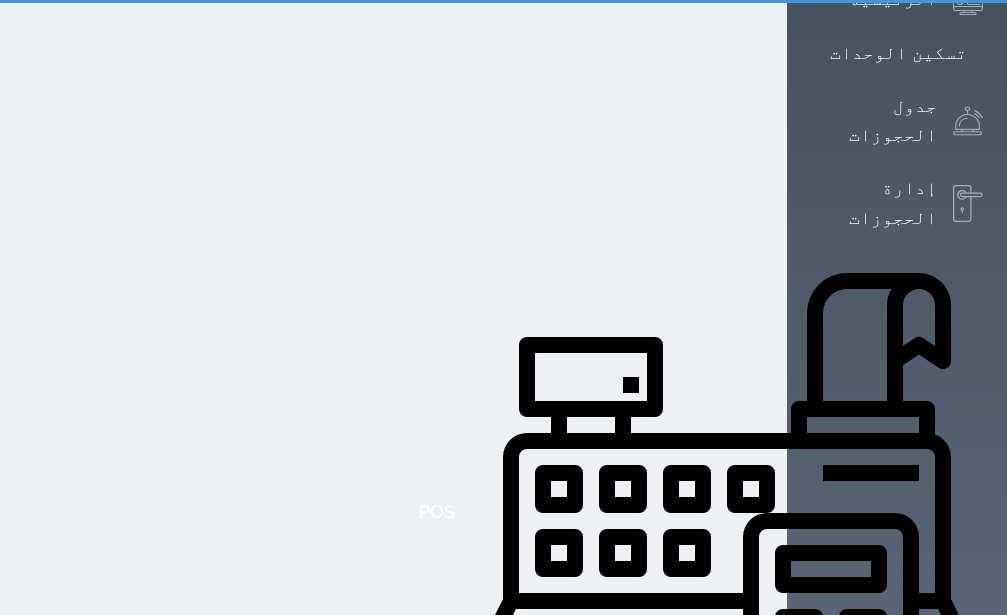 select on "1" 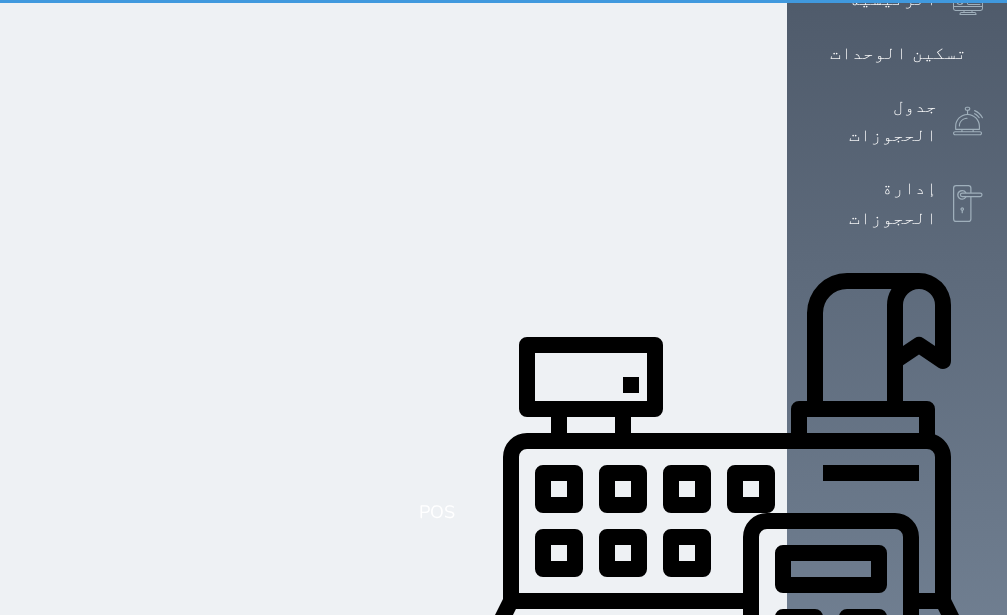 scroll, scrollTop: 0, scrollLeft: 0, axis: both 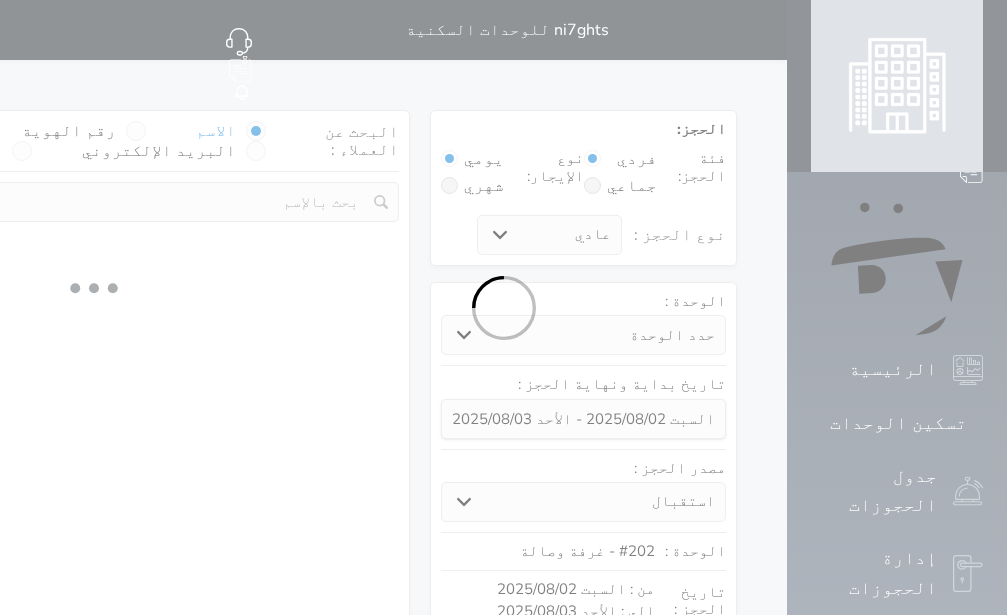 select 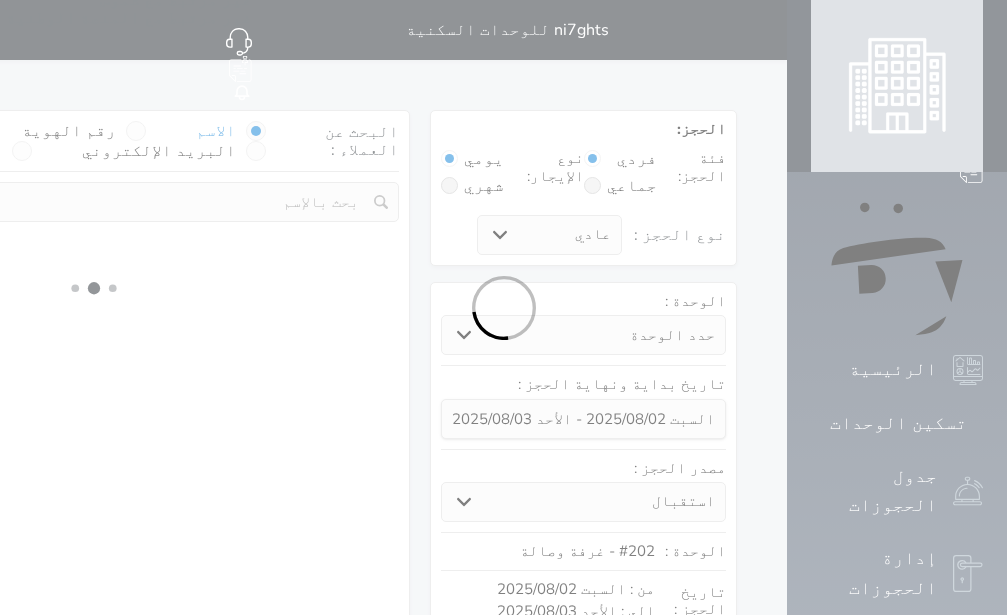 select on "113" 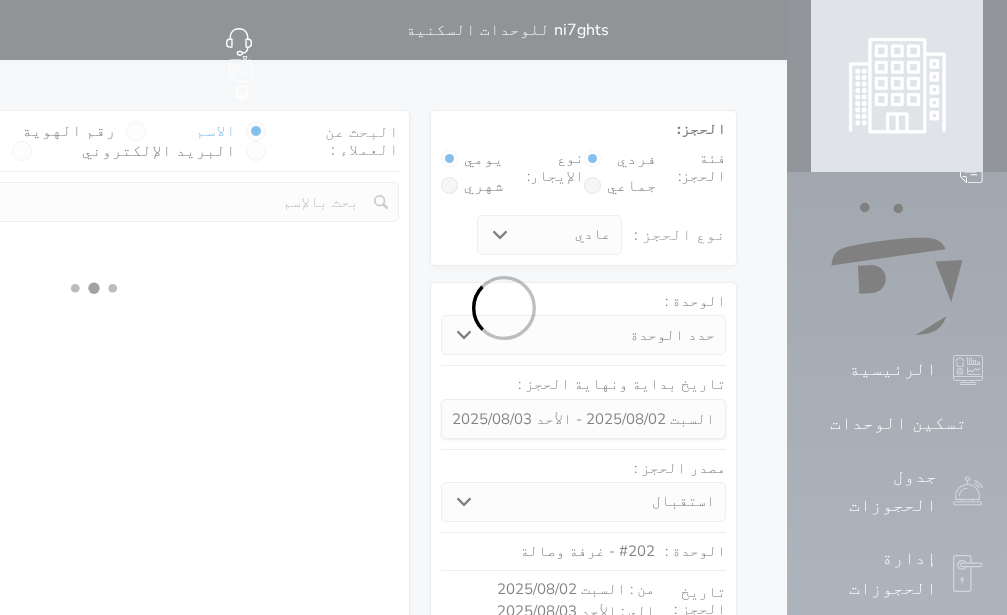 select on "1" 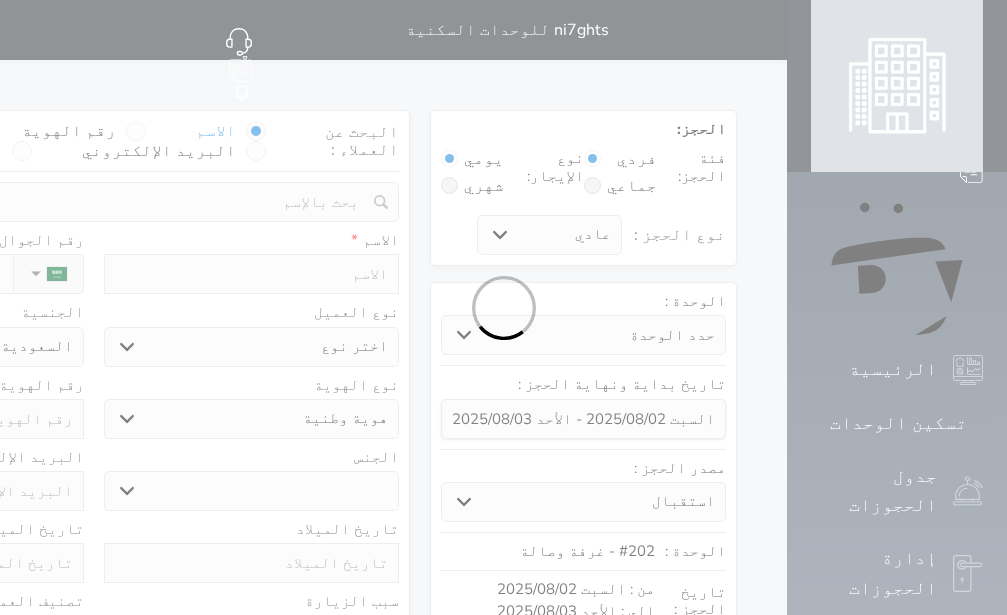 select 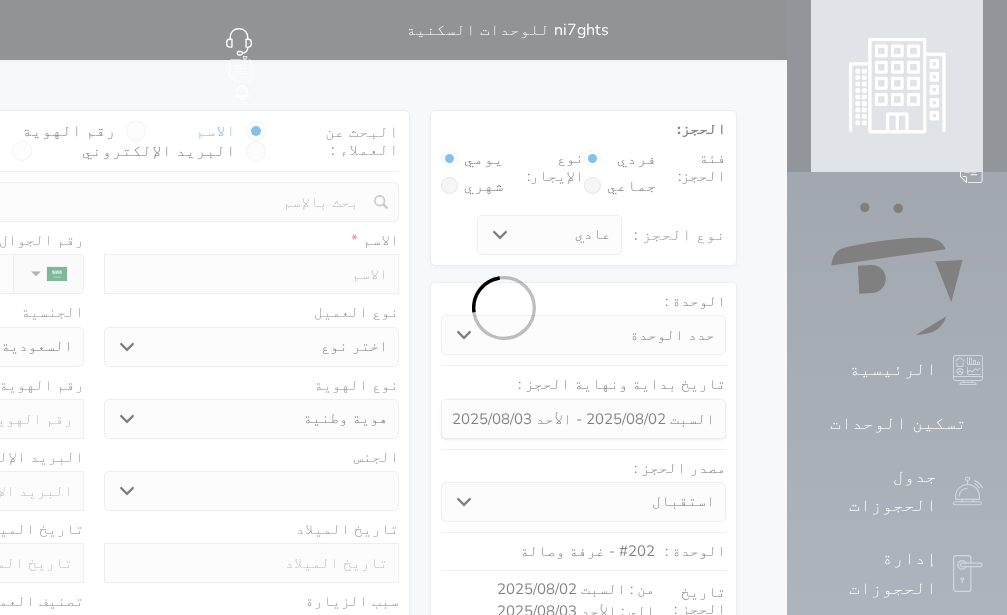 select on "1" 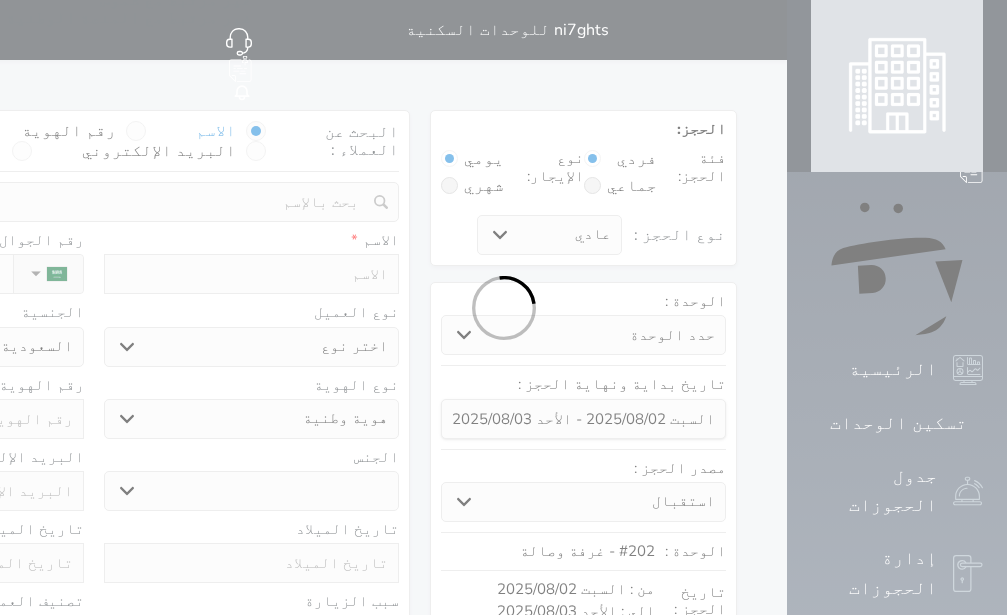 select on "7" 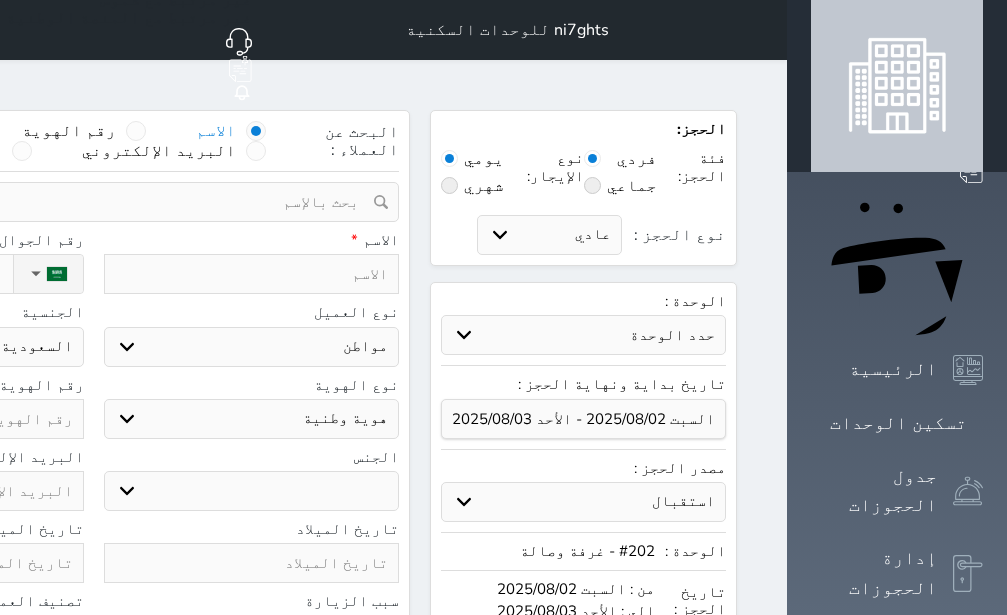 select 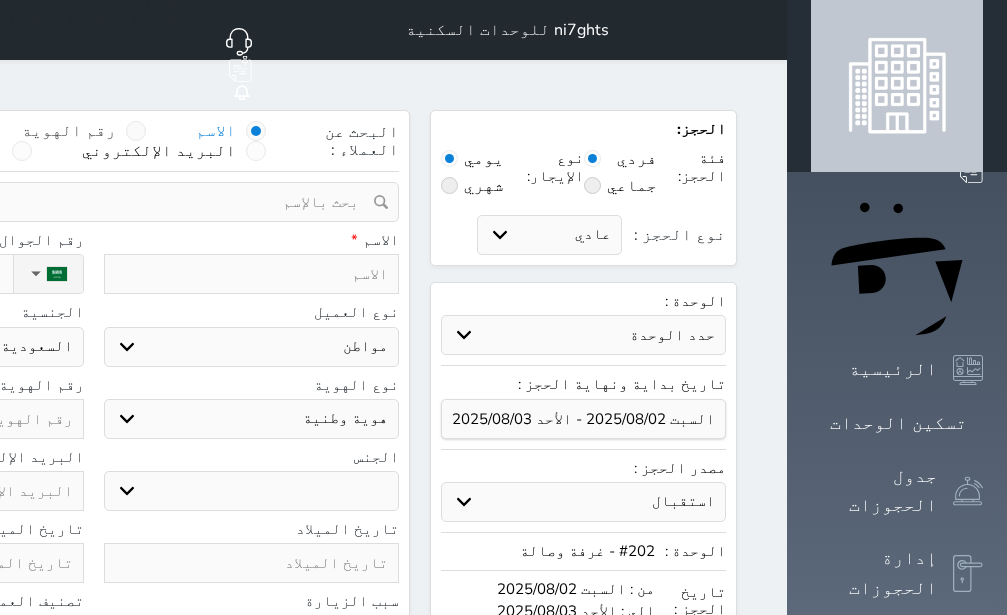 click at bounding box center (136, 131) 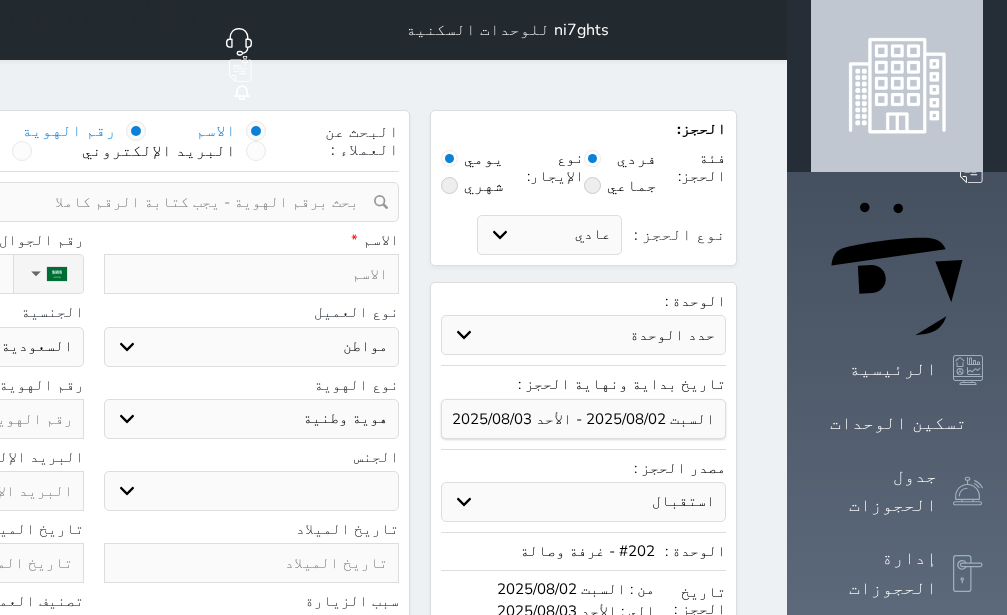 radio on "false" 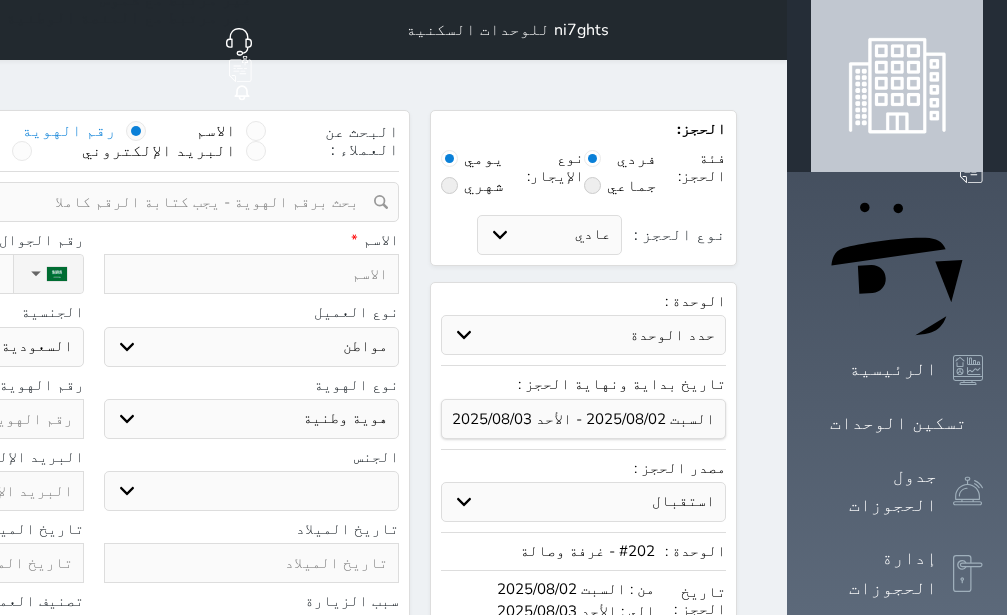 click at bounding box center (86, 202) 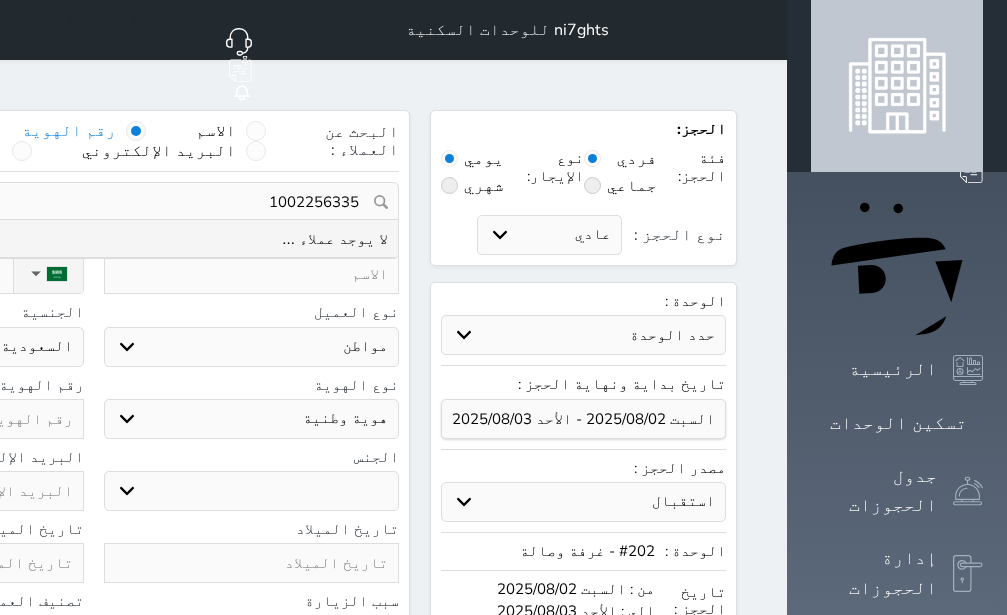 type on "1002256335" 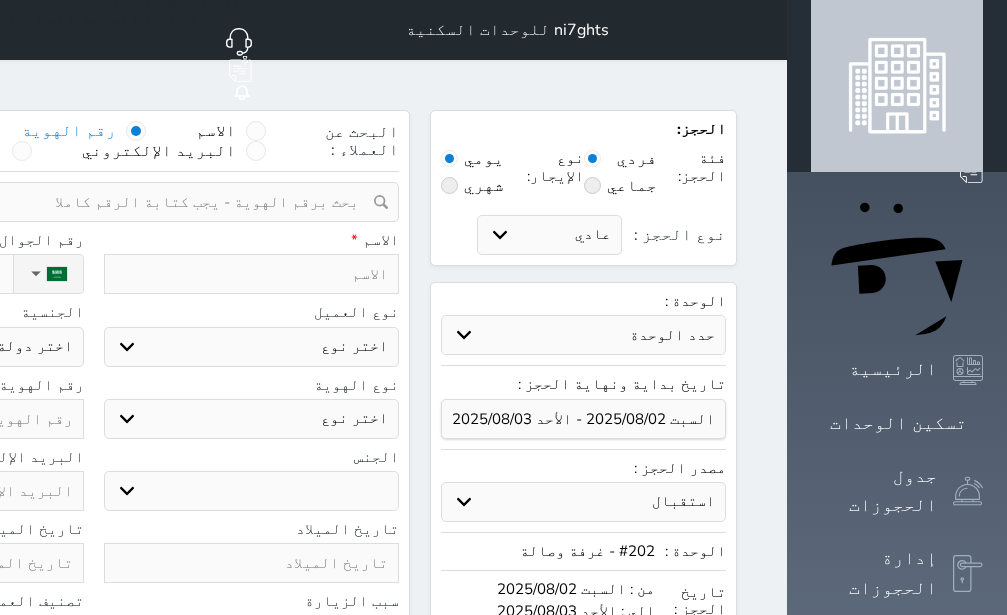 type on "D" 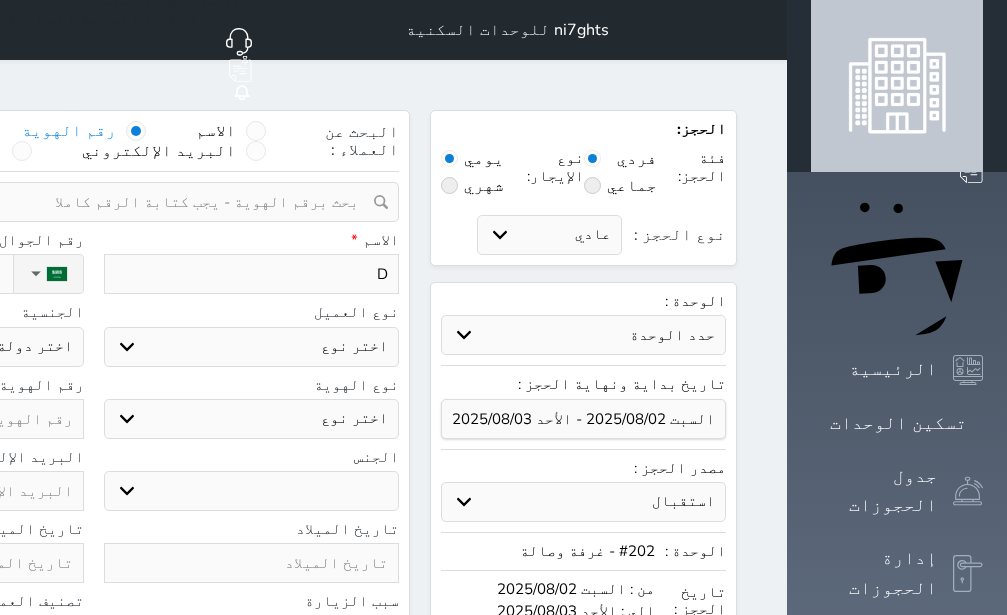 type on "[NAME]" 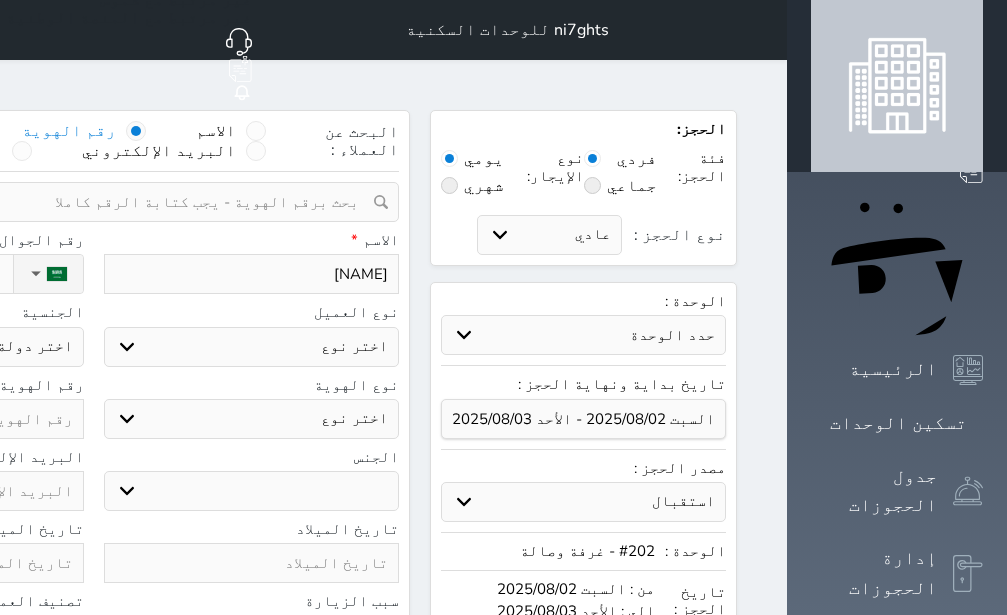 type on "[NAME]" 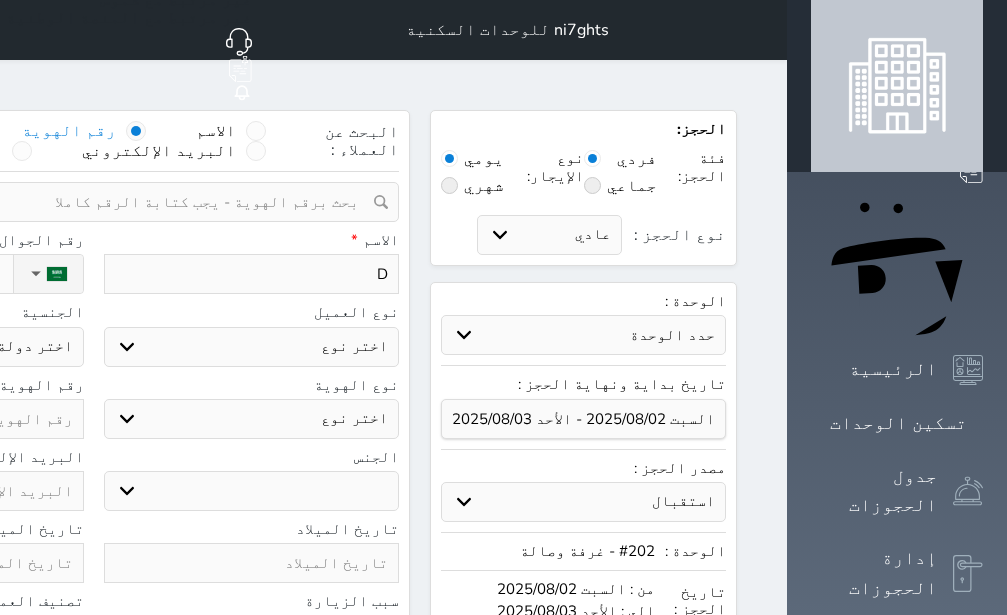 select 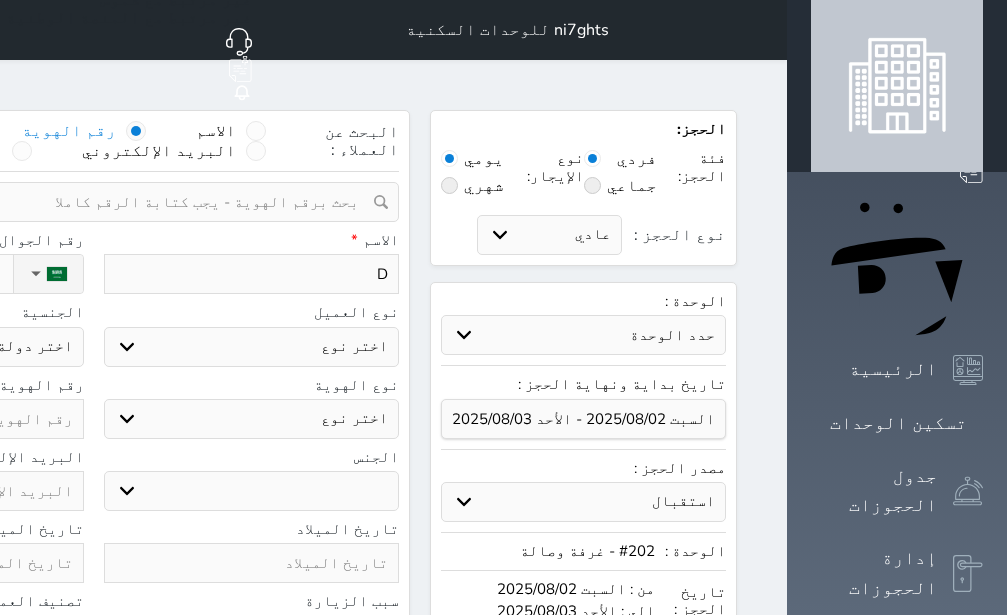type 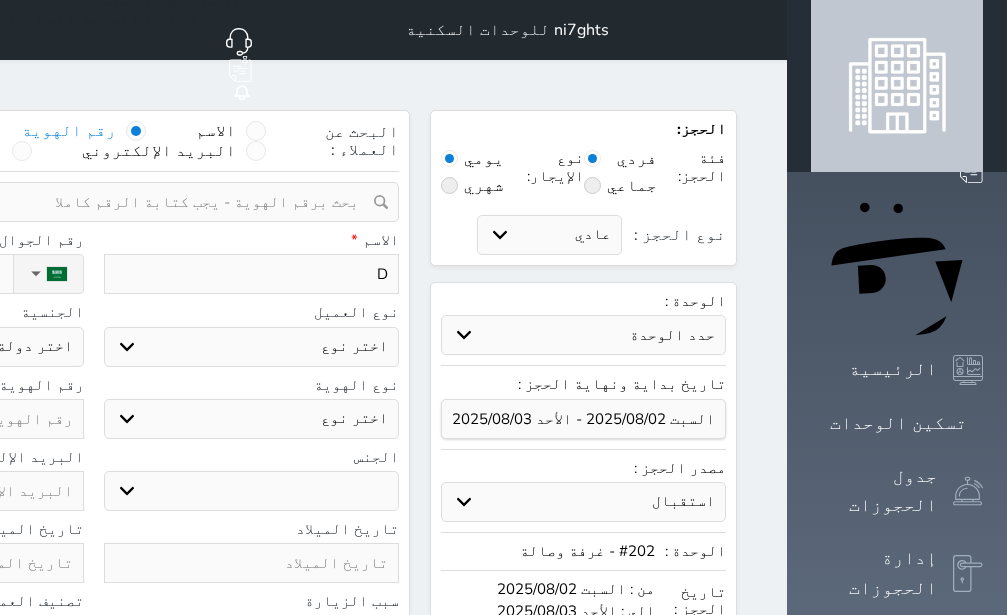 select 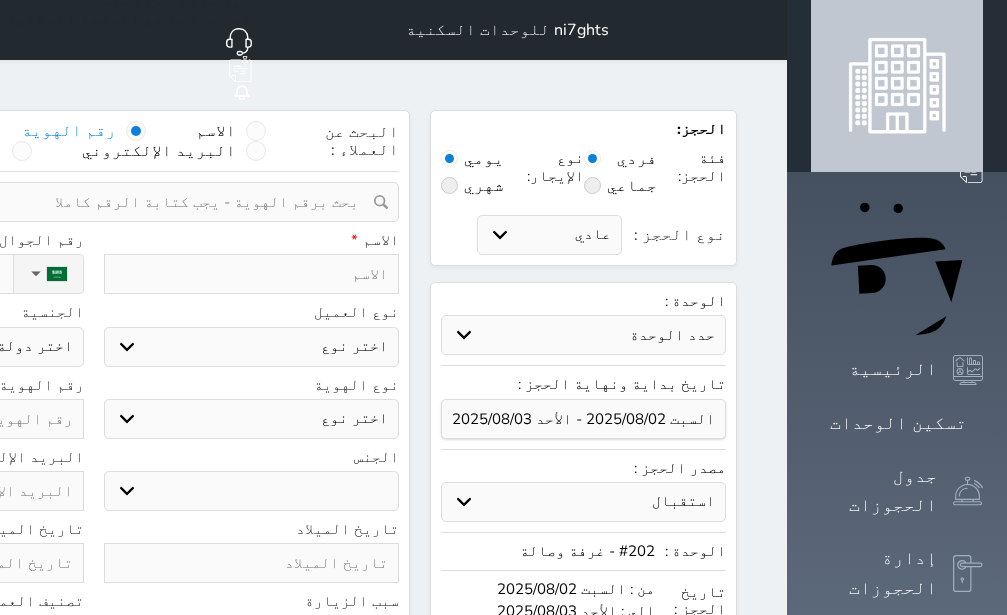 type on "ي" 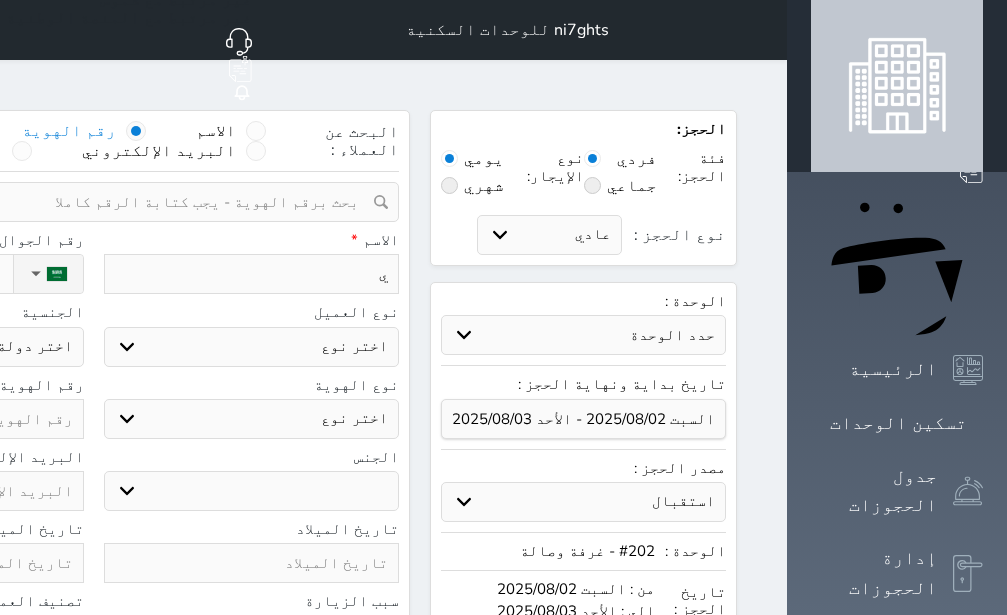 type on "[NAME]" 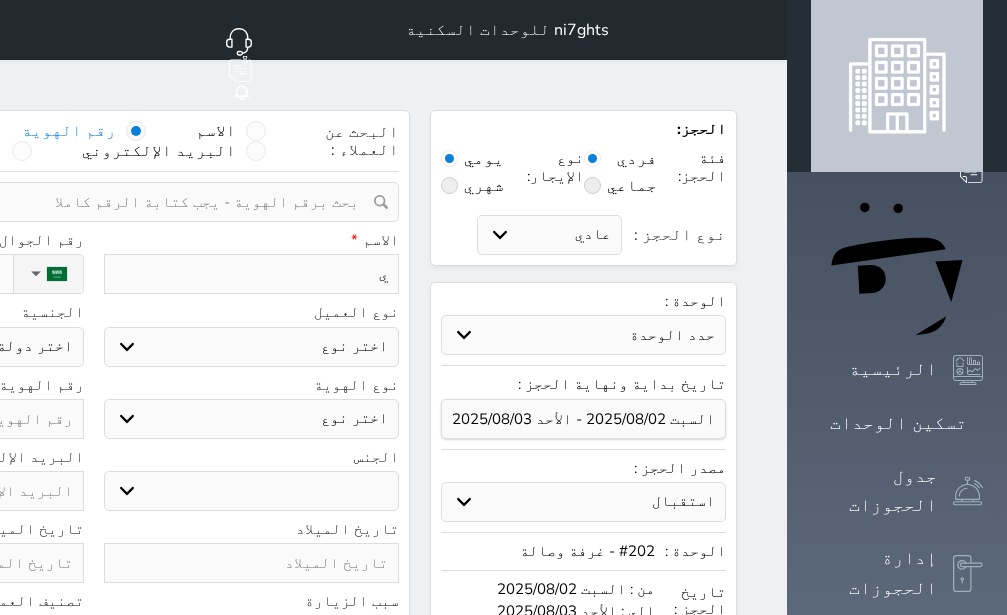 select 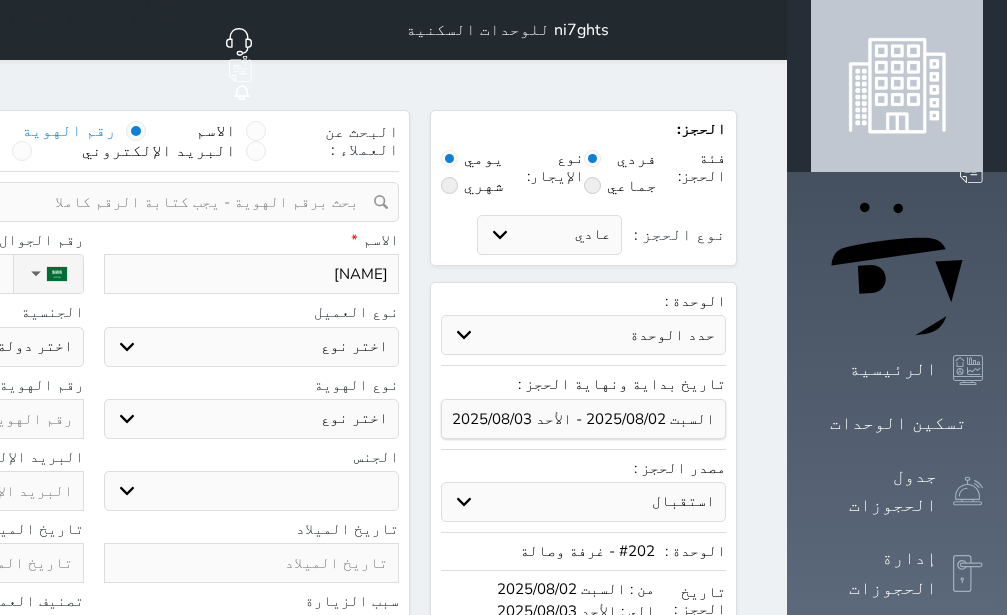 type on "[NAME]" 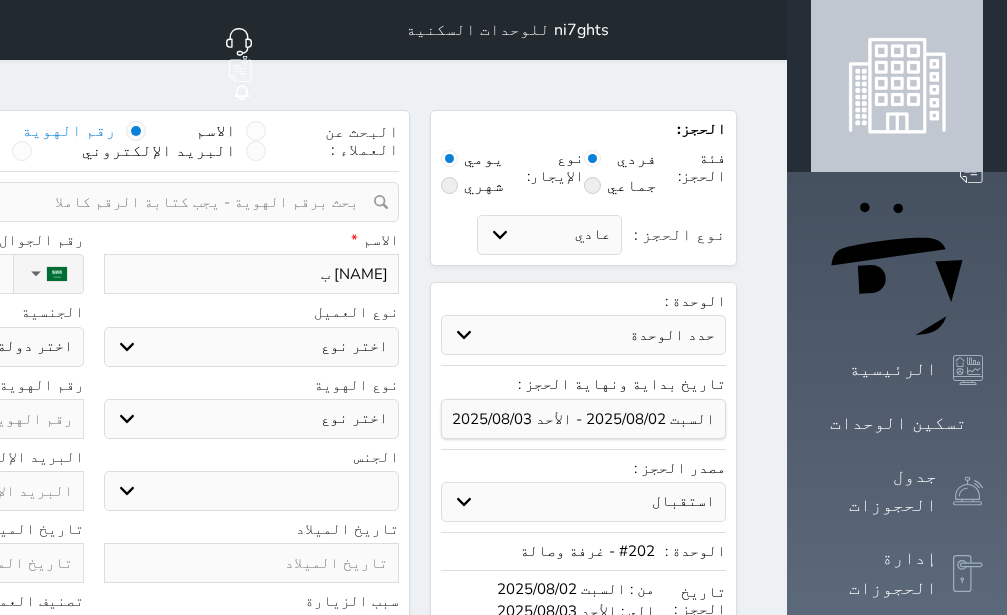 type on "[NAME] ب" 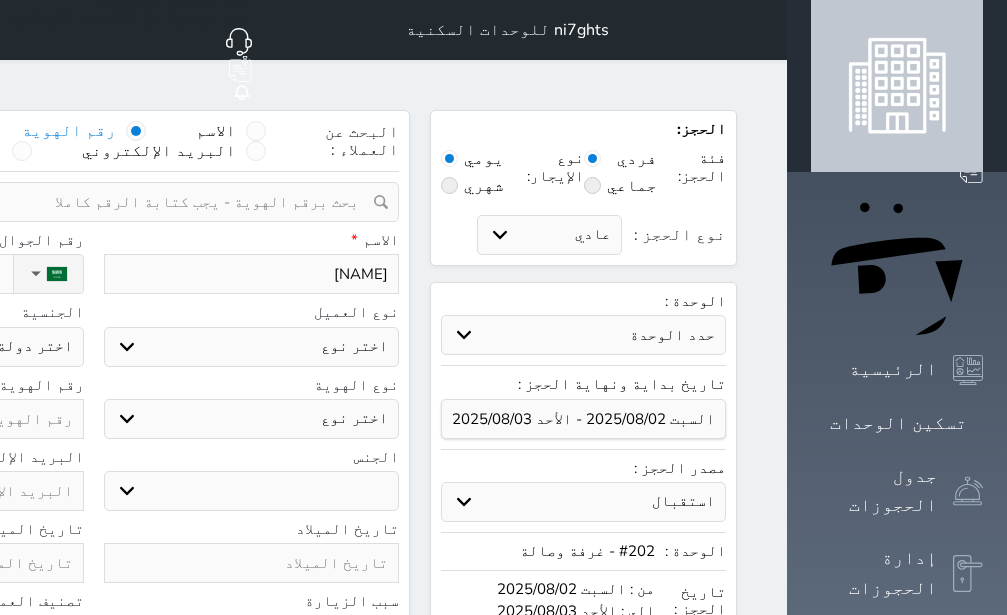type on "[NAME]" 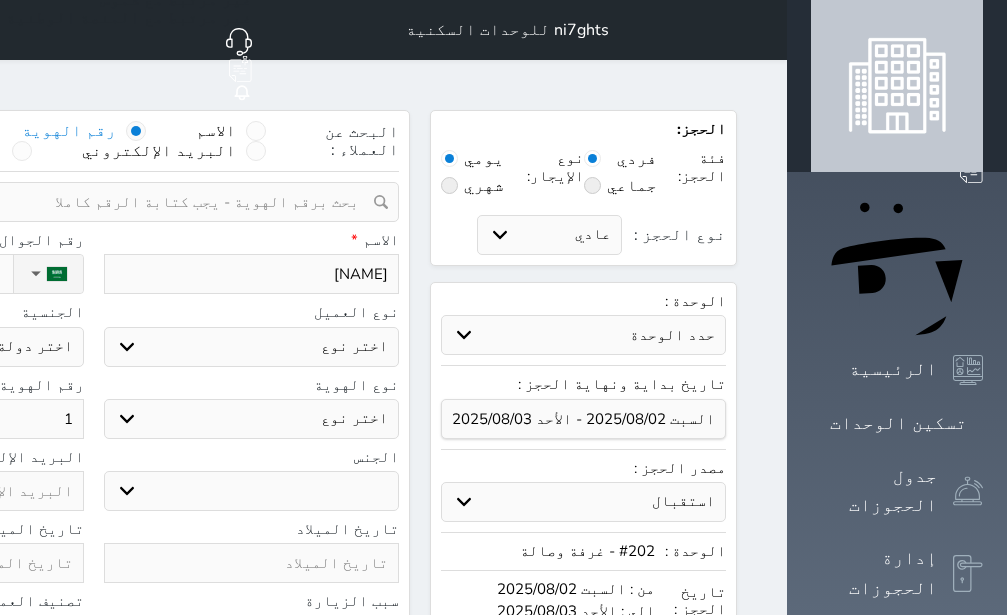 select 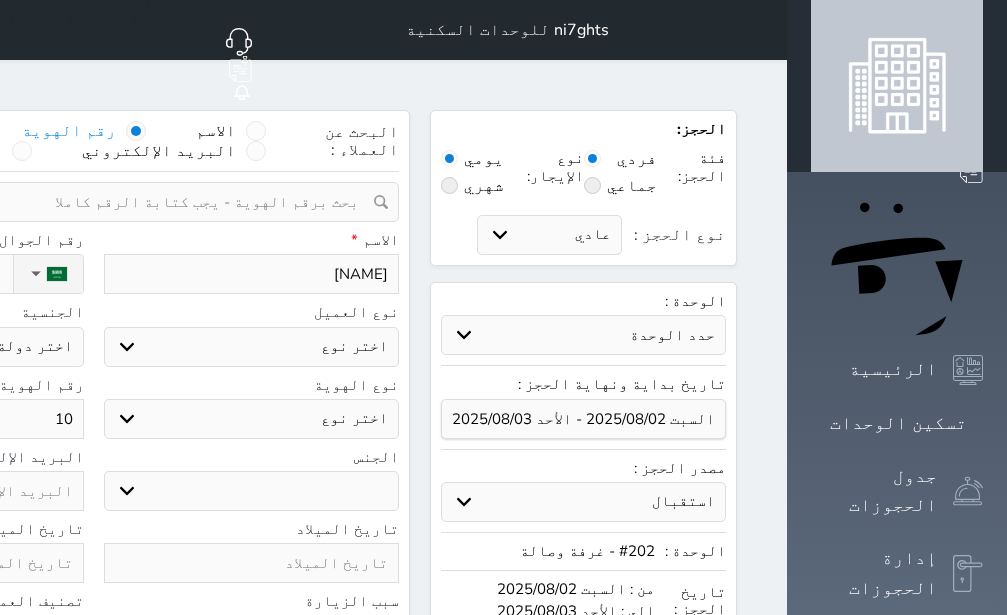 select 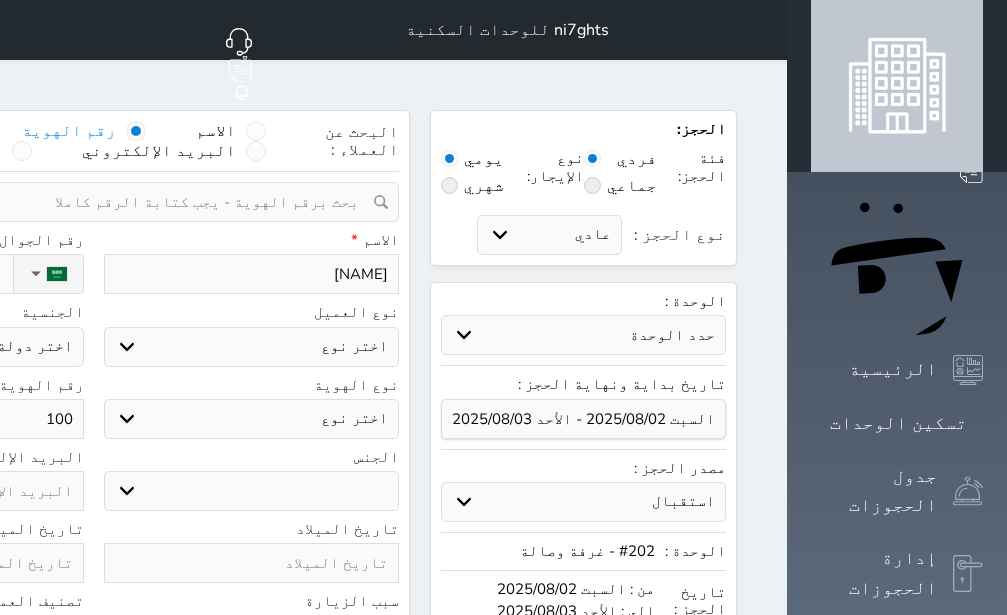 select 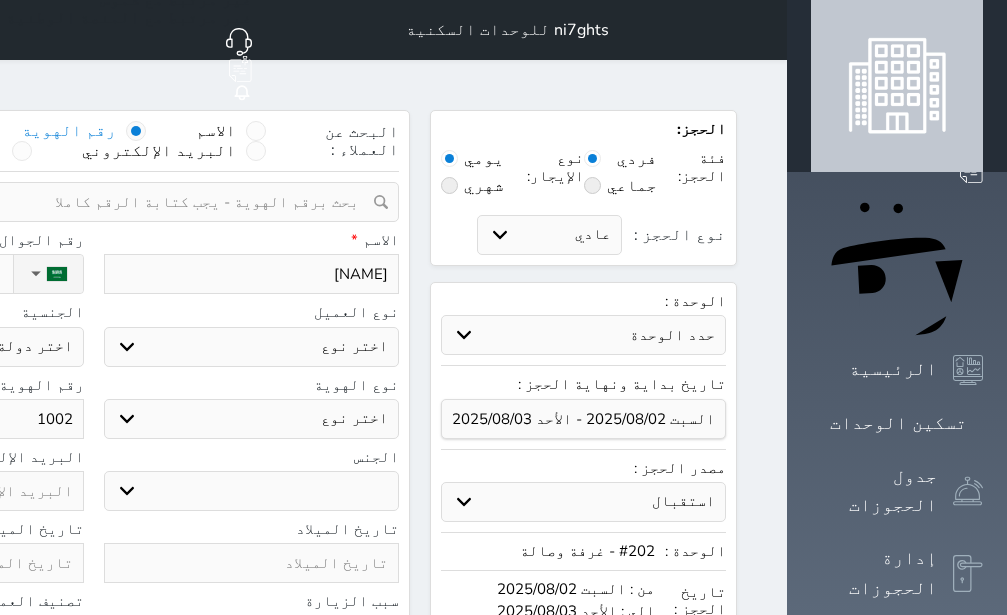 select 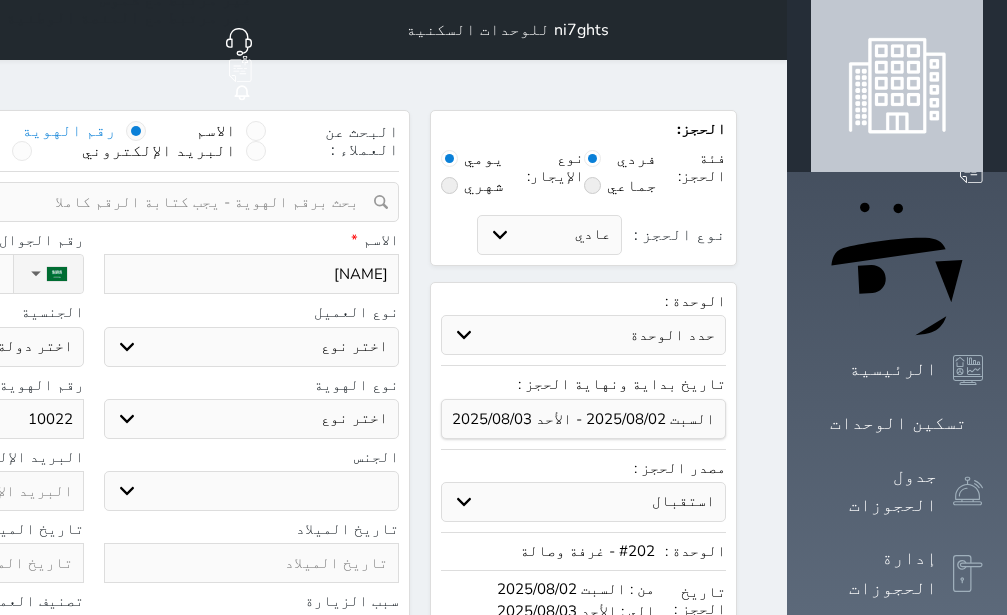 select 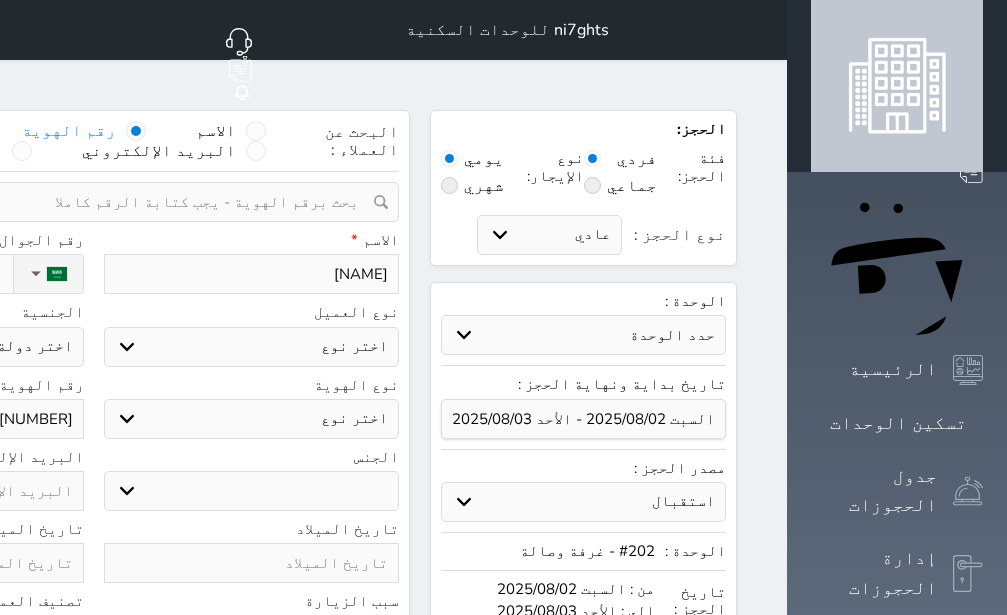 select 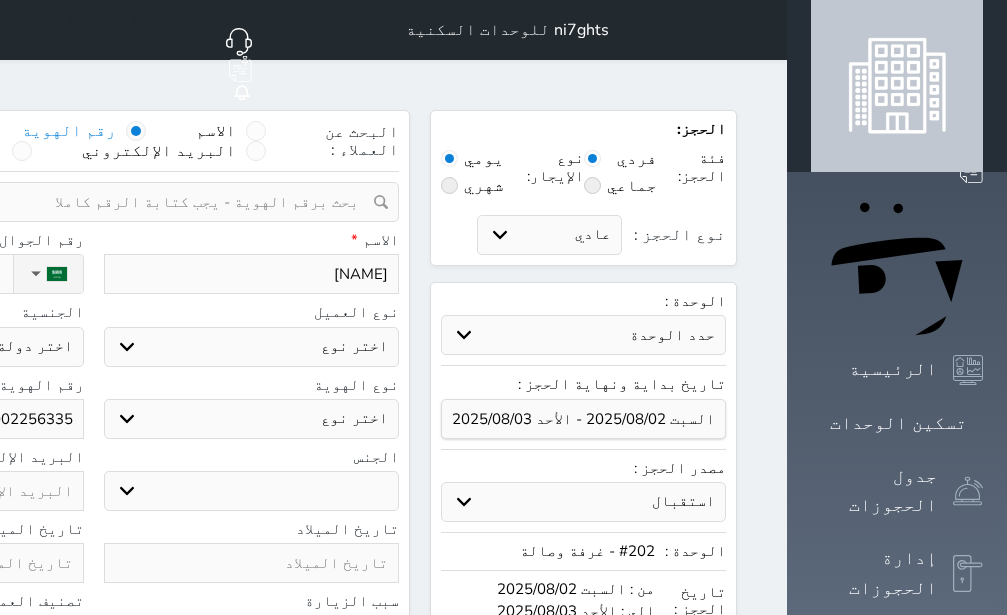 click on "نوع الحجز :" at bounding box center [-100, 274] 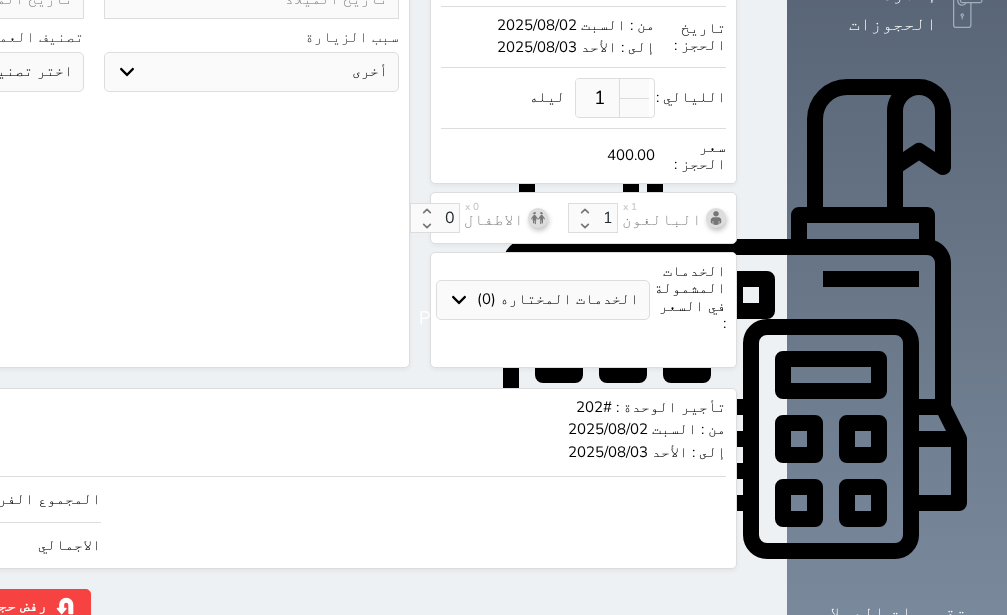 click on "400" at bounding box center (-147, 499) 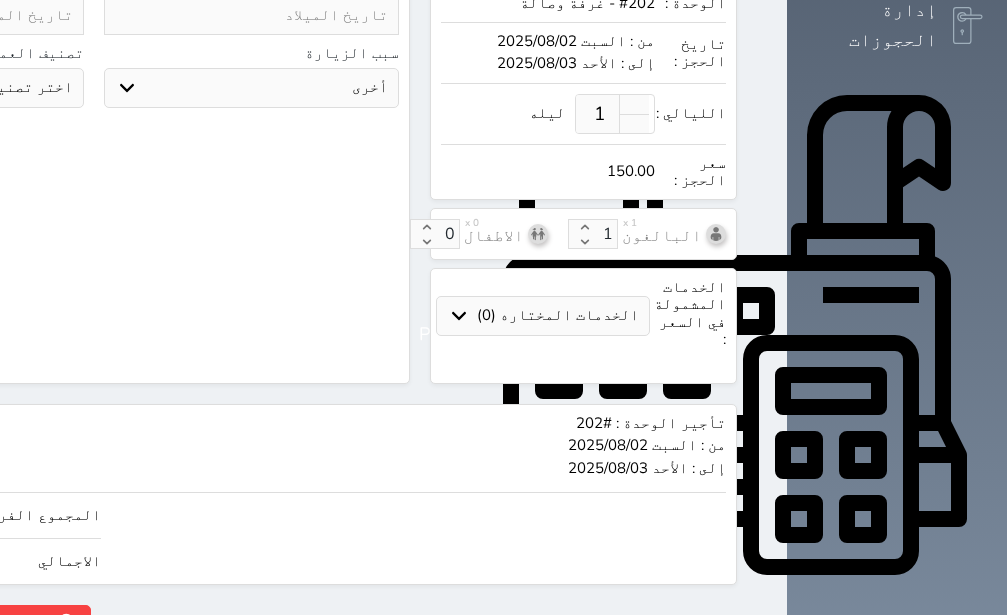 scroll, scrollTop: 564, scrollLeft: 0, axis: vertical 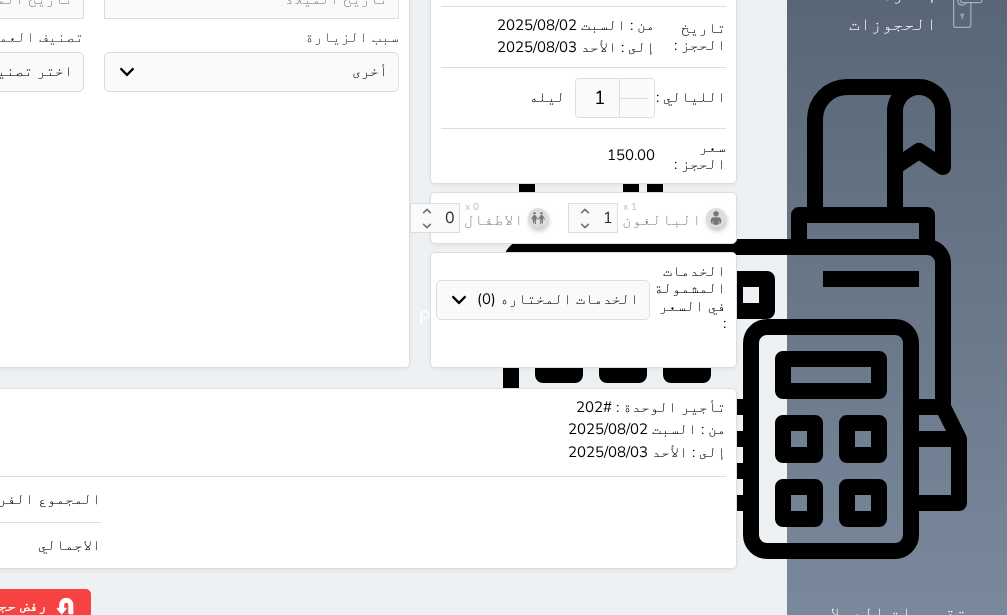 click on "حجز" at bounding box center [-130, 606] 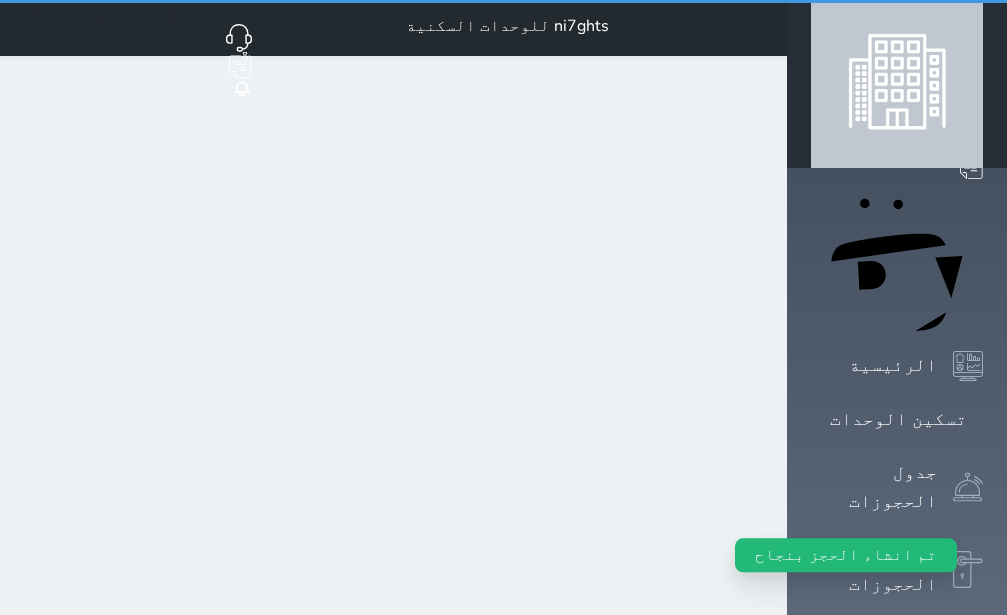 scroll, scrollTop: 0, scrollLeft: 0, axis: both 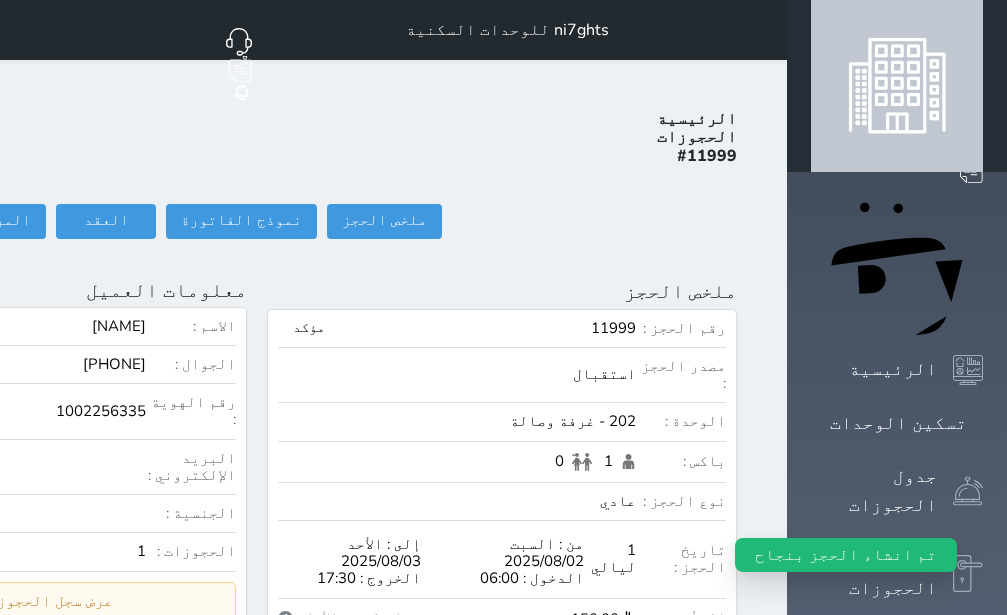 click on "تسجيل دخول" at bounding box center (-156, 221) 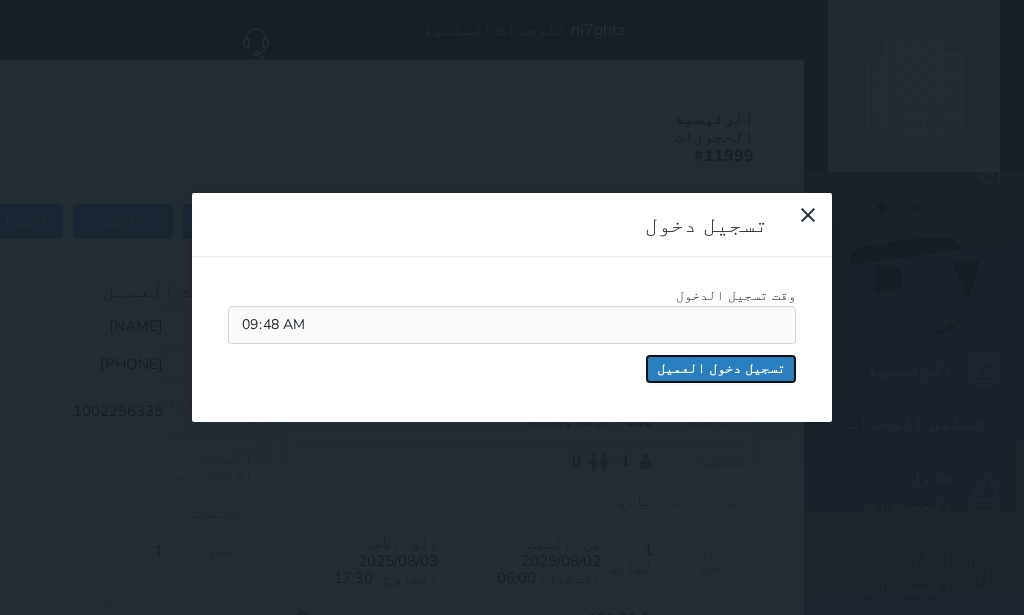 click on "تسجيل دخول العميل" at bounding box center [721, 369] 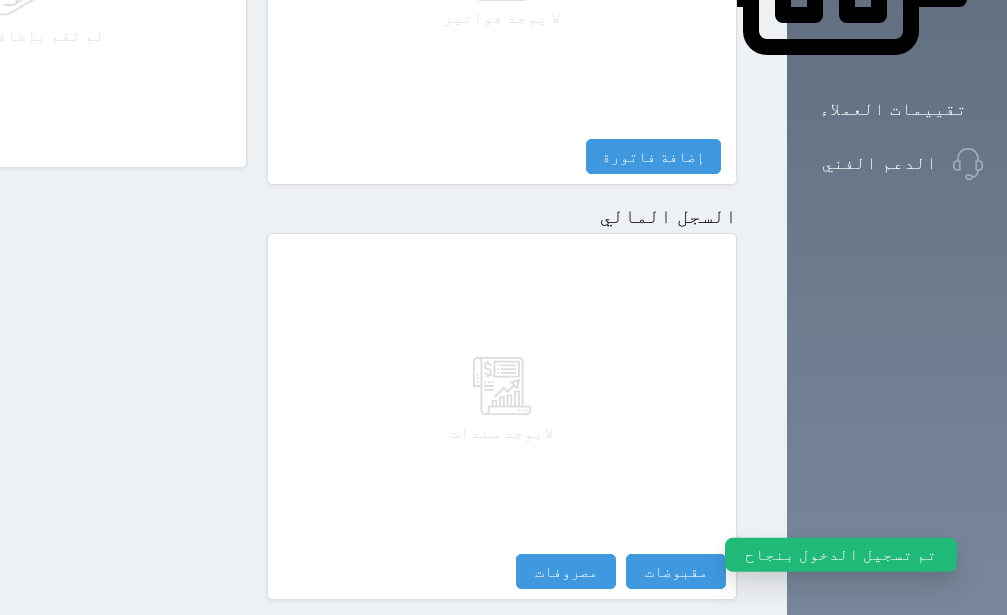 scroll, scrollTop: 1110, scrollLeft: 0, axis: vertical 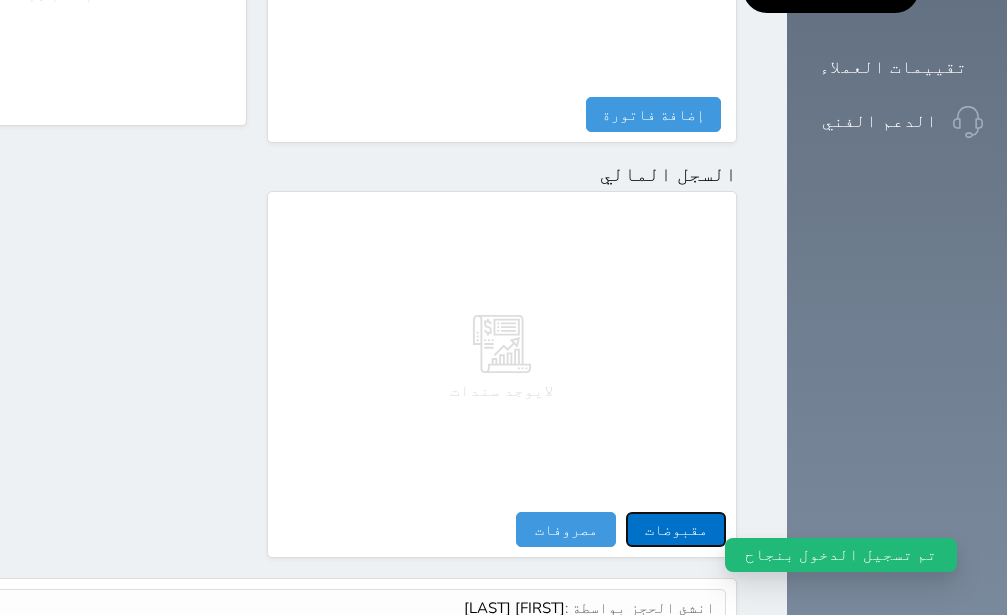 click on "مقبوضات" at bounding box center (676, 529) 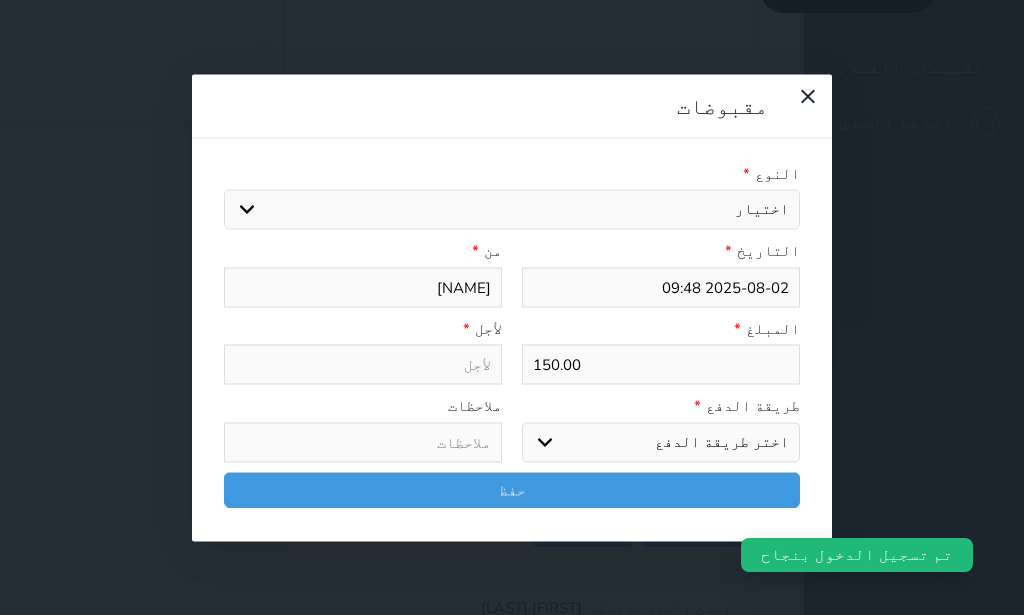 click on "اختيار   ايجار تامين عربون" at bounding box center [512, 210] 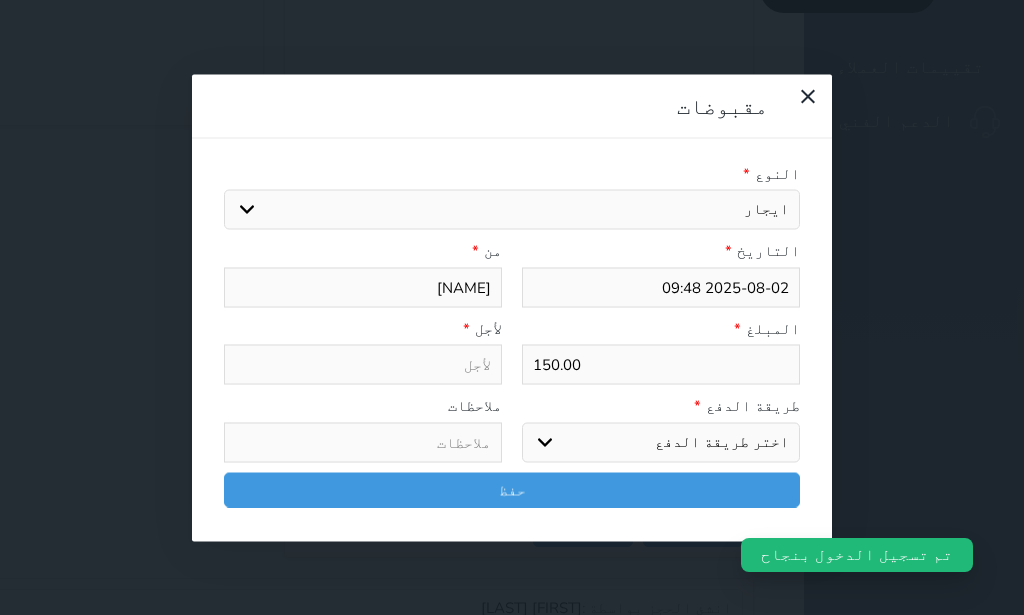 click on "ايجار" at bounding box center (0, 0) 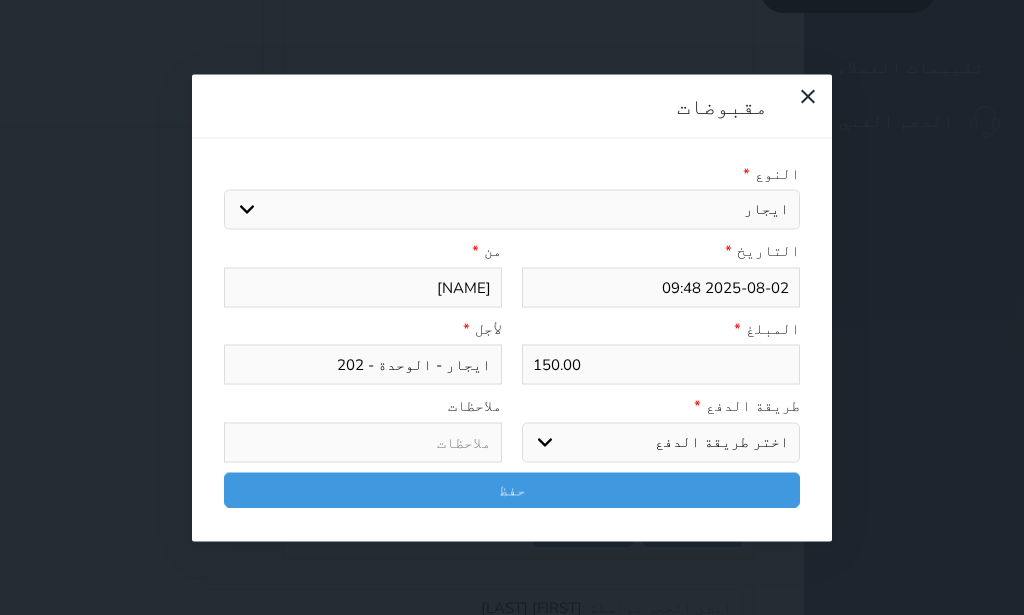 click on "اختر طريقة الدفع   دفع نقدى   تحويل بنكى   مدى   بطاقة ائتمان   آجل" at bounding box center [661, 442] 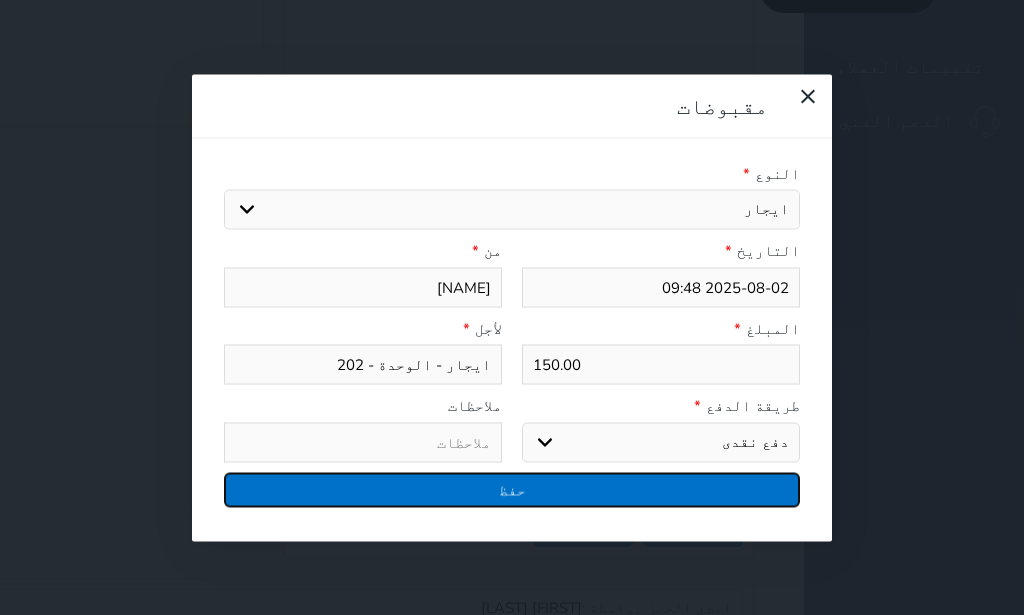 click on "حفظ" at bounding box center (512, 489) 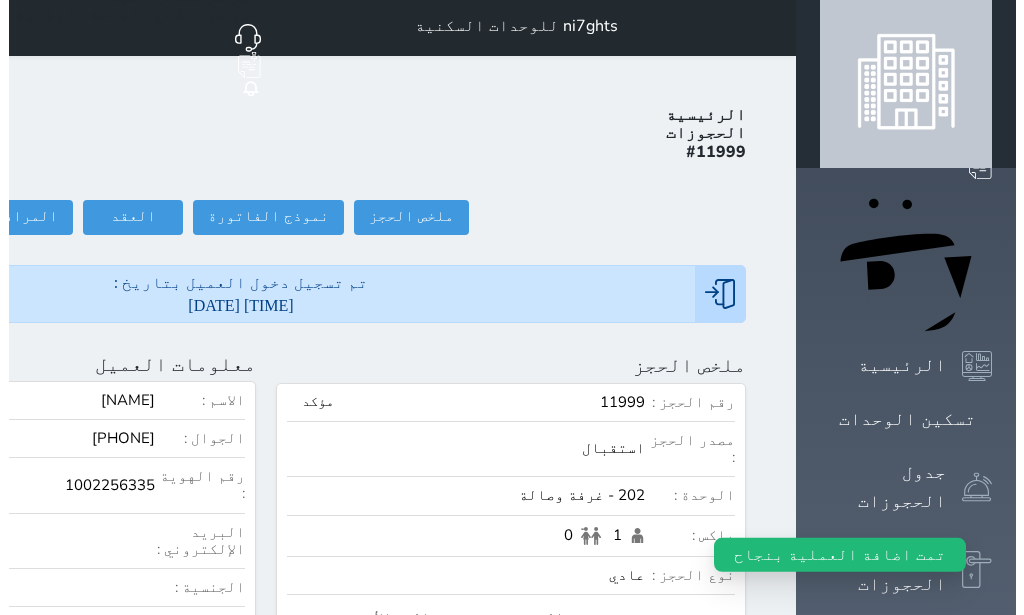 scroll, scrollTop: 0, scrollLeft: 0, axis: both 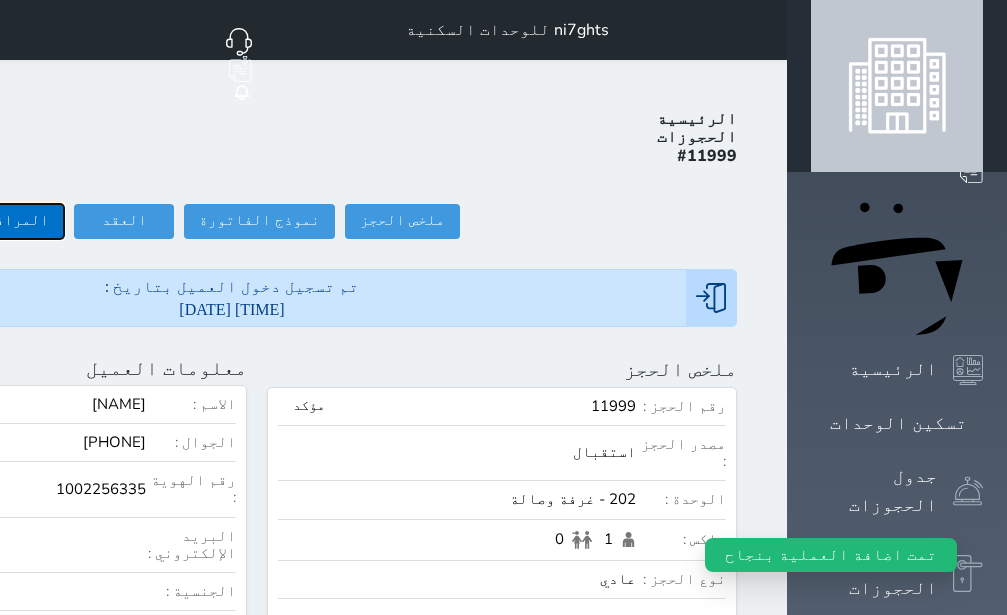 click on "المرافقين (0)" at bounding box center (-3, 221) 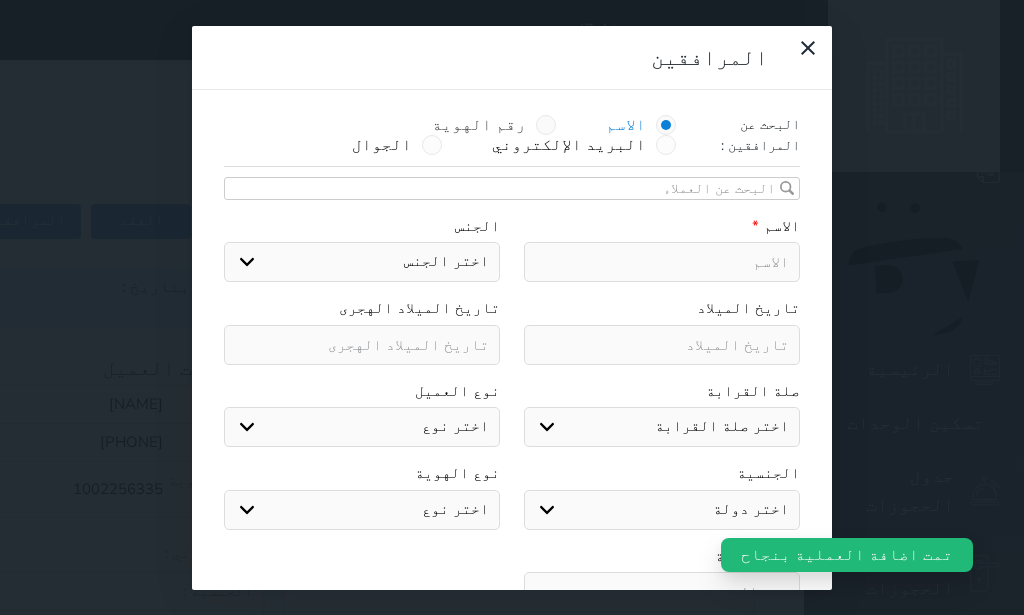 click at bounding box center [546, 125] 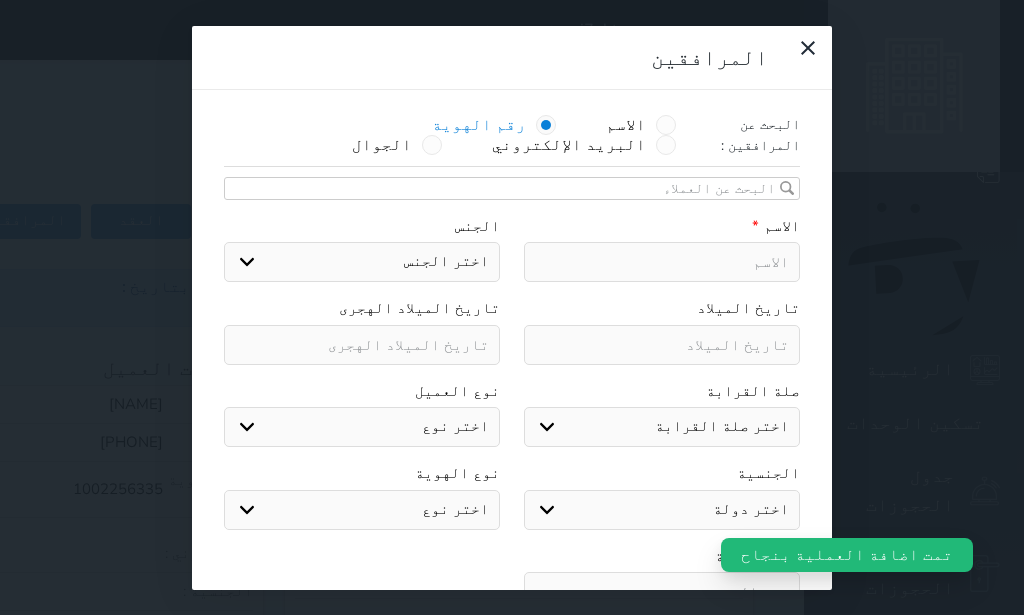 click at bounding box center (505, 189) 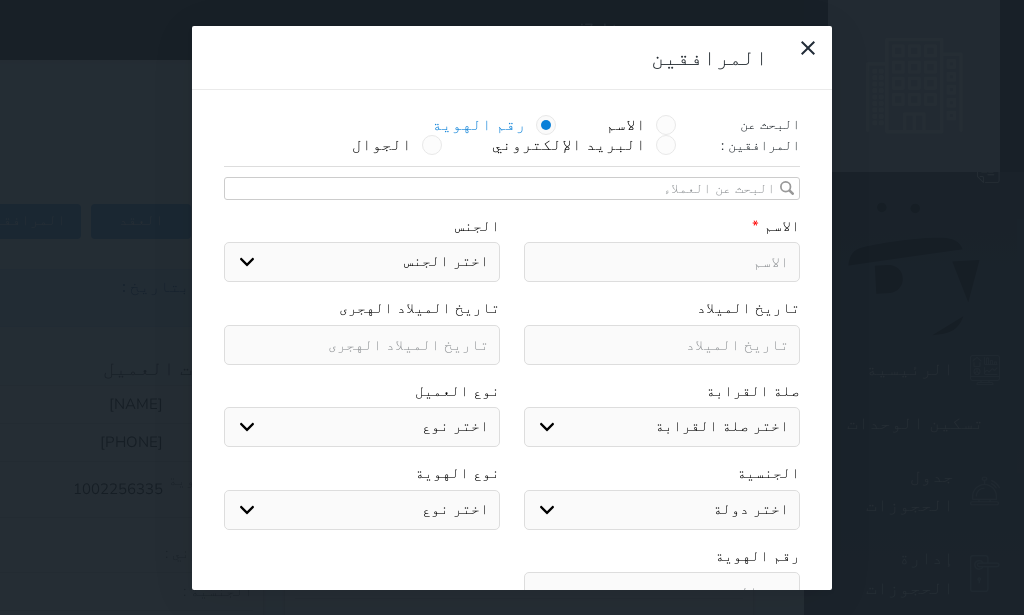 click at bounding box center (662, 262) 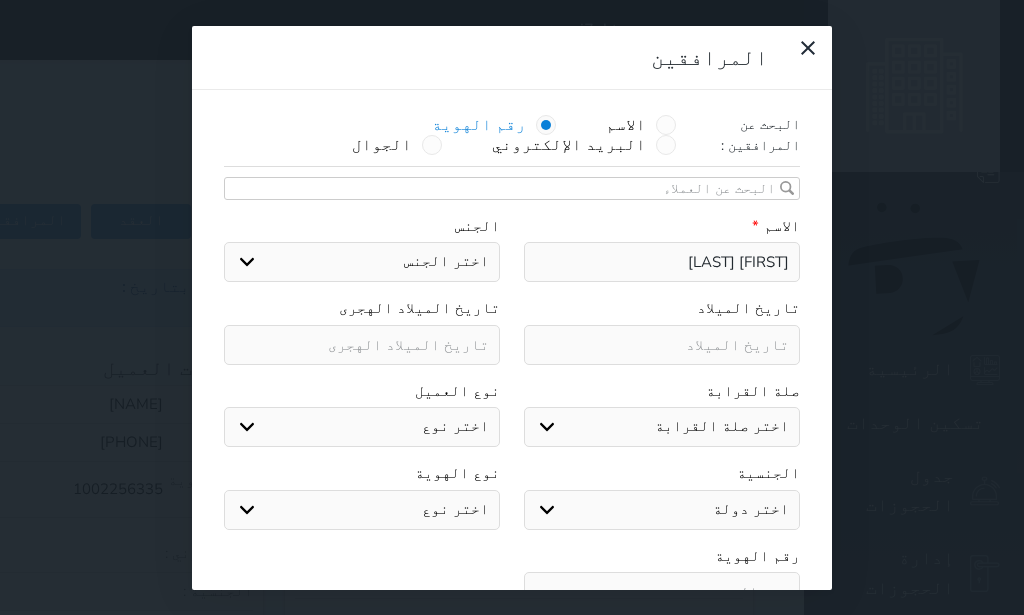 click on "اختر الجنس   ذكر انثى" at bounding box center [362, 262] 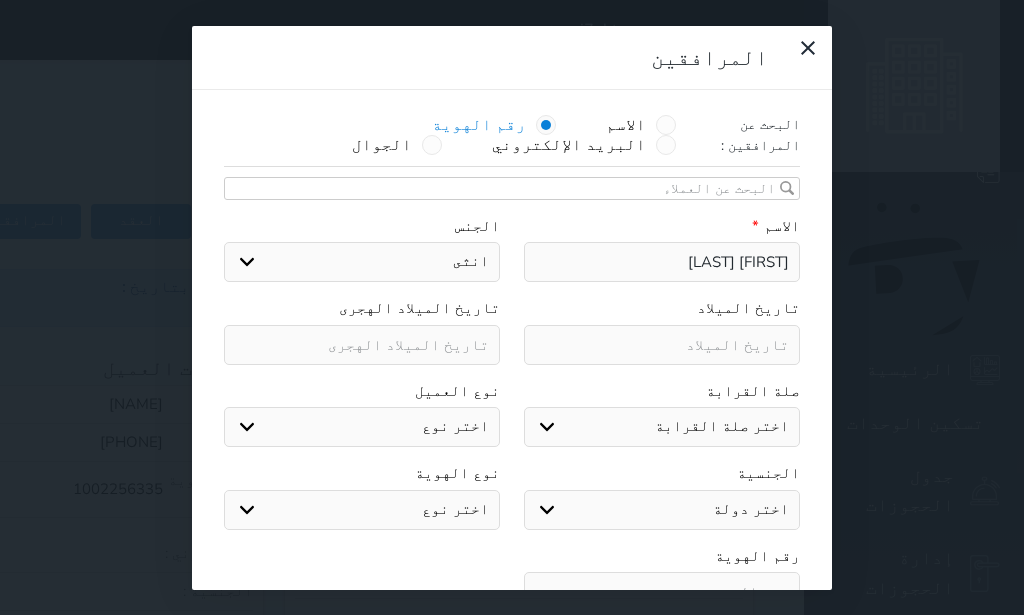click on "انثى" at bounding box center (0, 0) 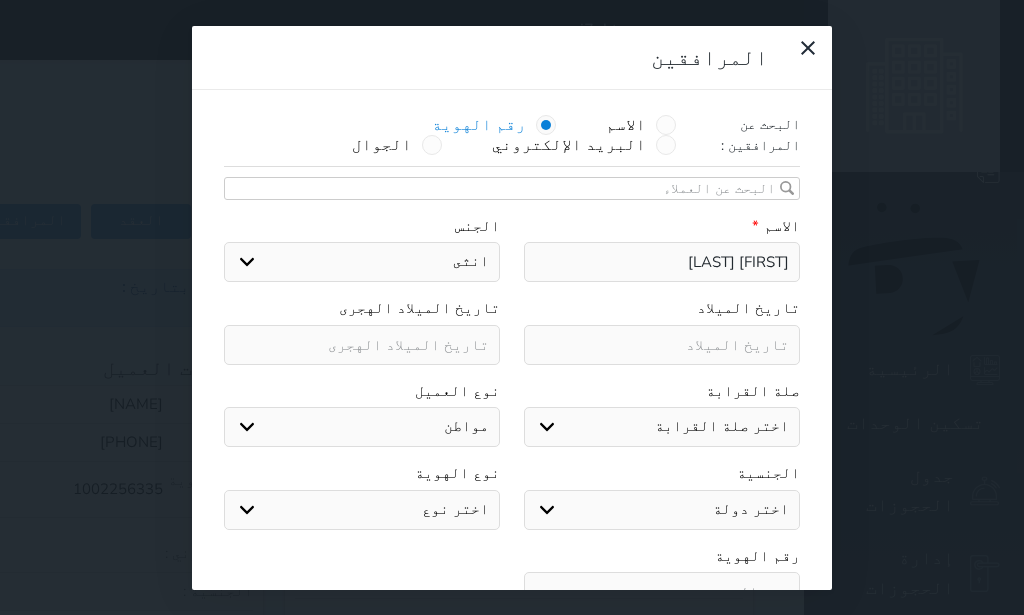 click on "مواطن" at bounding box center [0, 0] 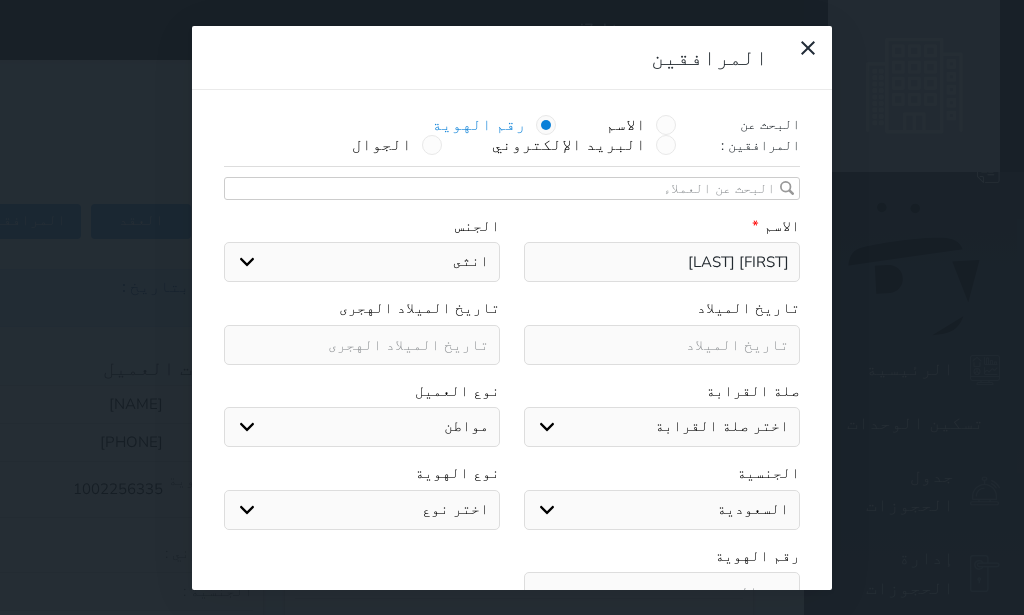 click on "اختر نوع   هوية وطنية هوية عائلية جواز السفر" at bounding box center (362, 510) 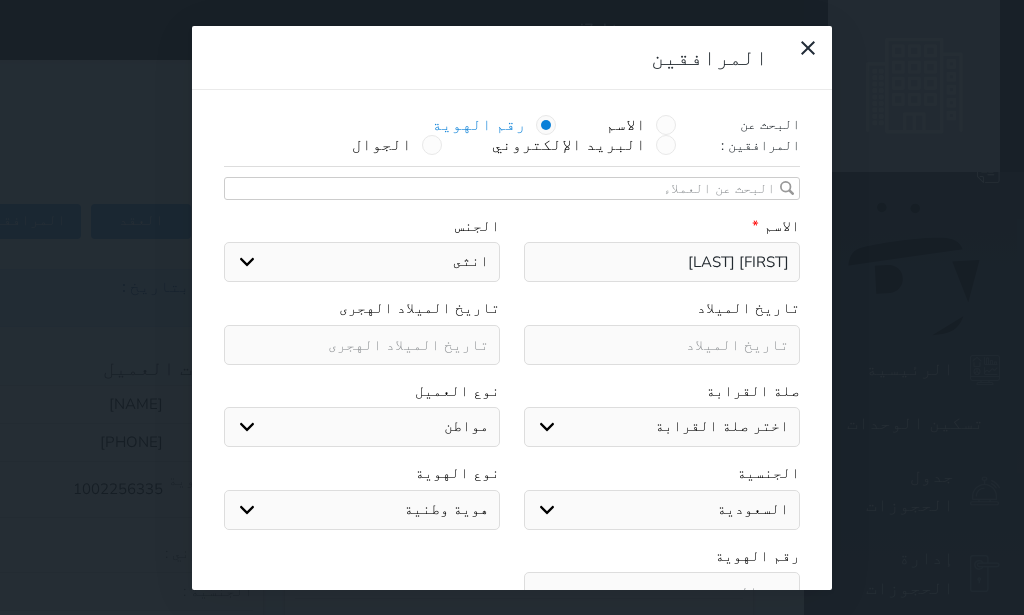 click on "هوية وطنية" at bounding box center (0, 0) 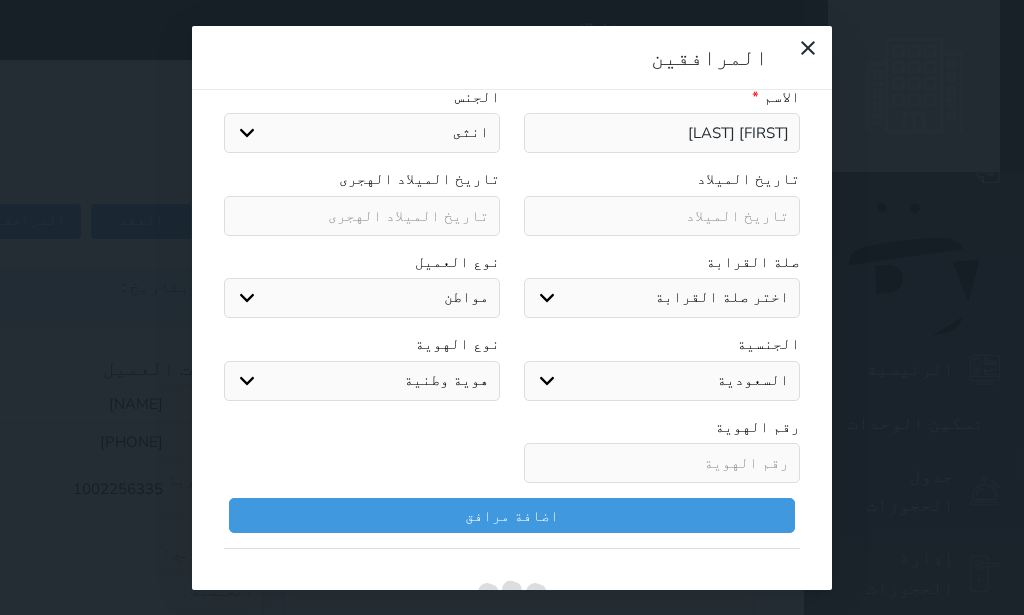 scroll, scrollTop: 0, scrollLeft: 0, axis: both 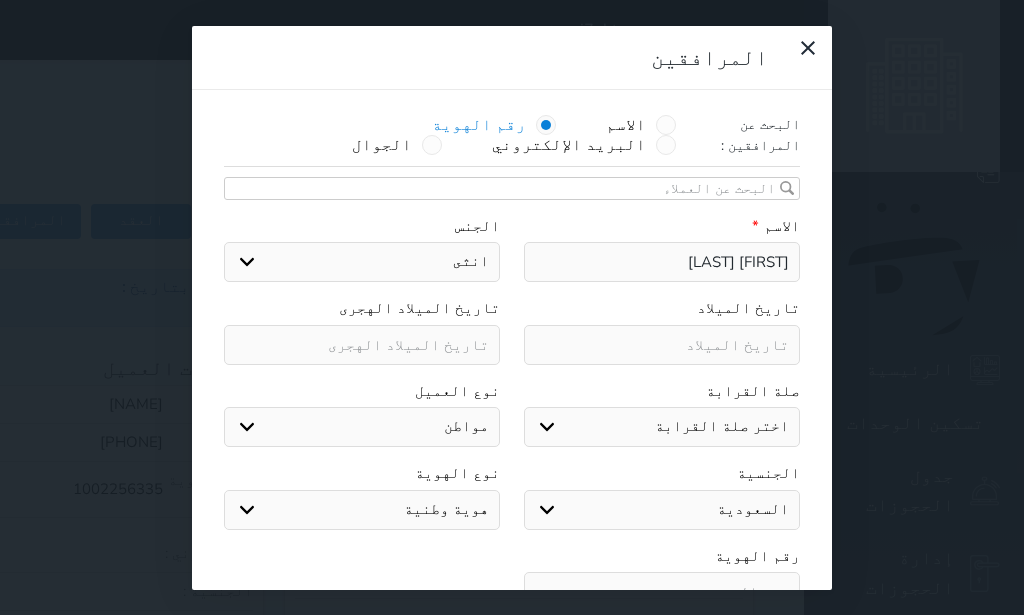 click on "اختر صلة القرابة   ابن ابنه زوجة اخ اخت اب ام زوج أخرى" at bounding box center [662, 427] 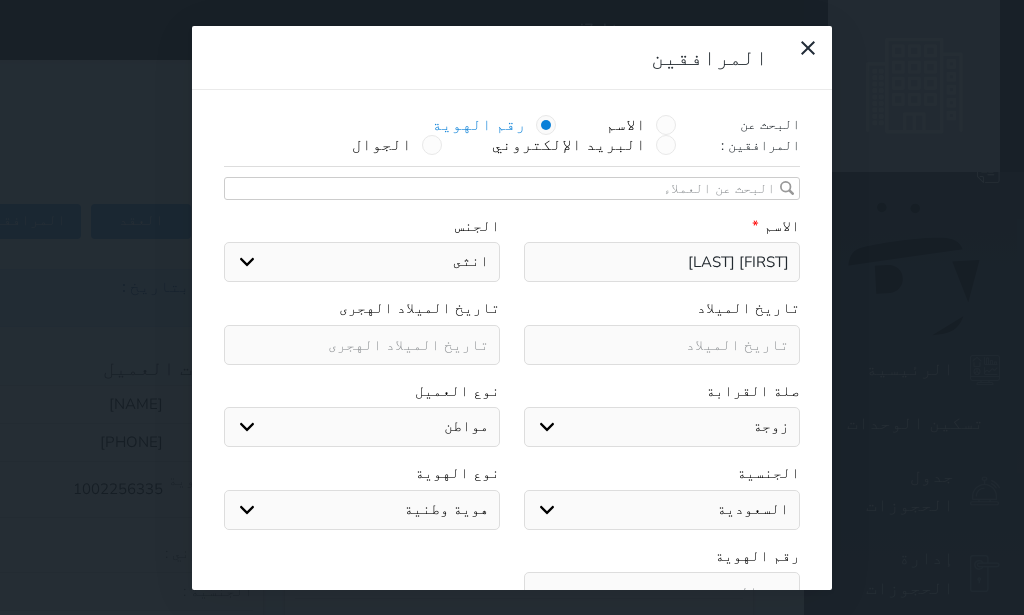 click on "زوجة" at bounding box center [0, 0] 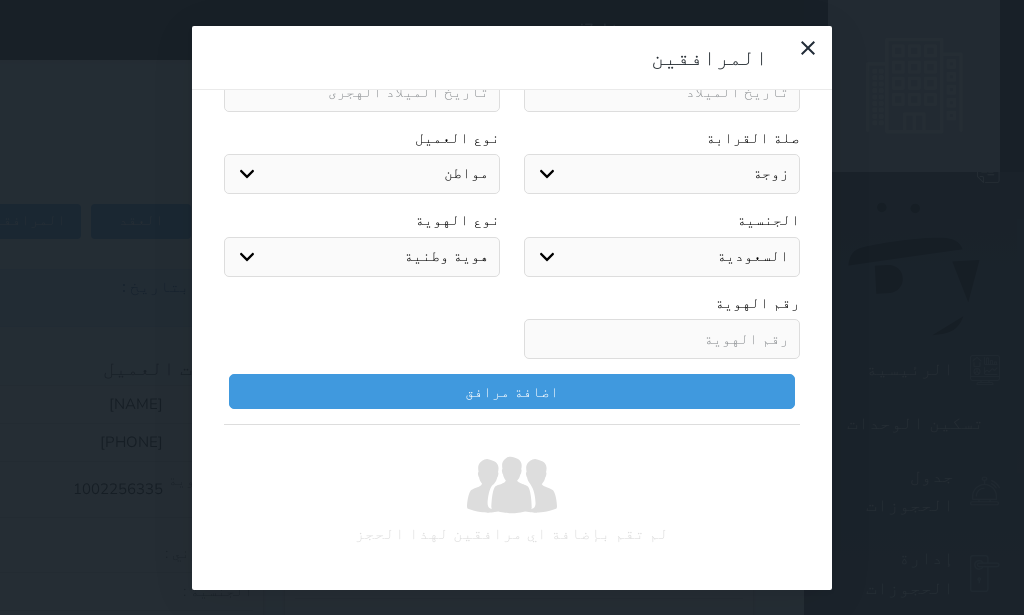 click at bounding box center (662, 339) 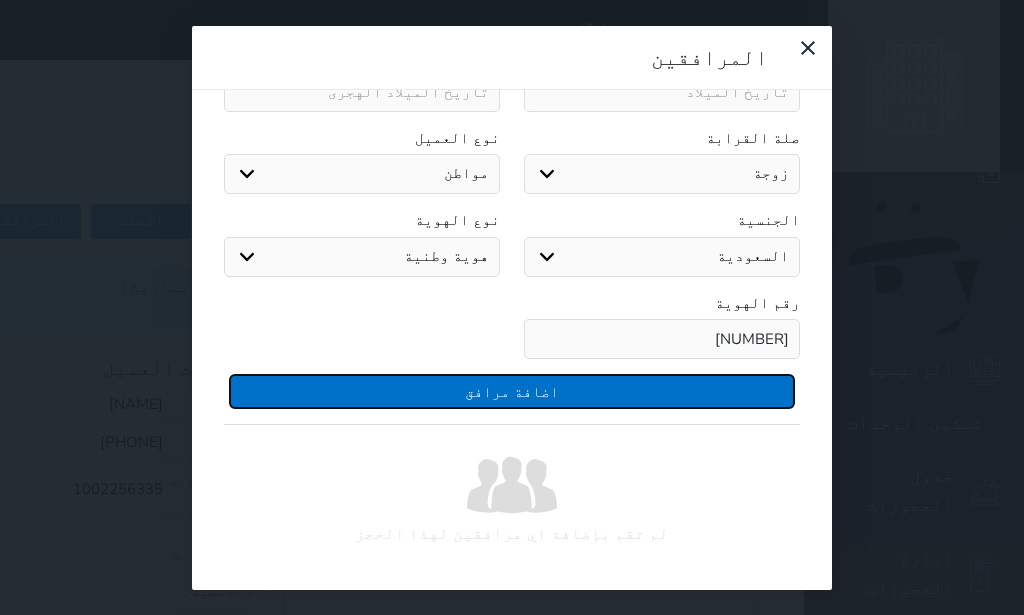click on "اضافة مرافق" at bounding box center [512, 391] 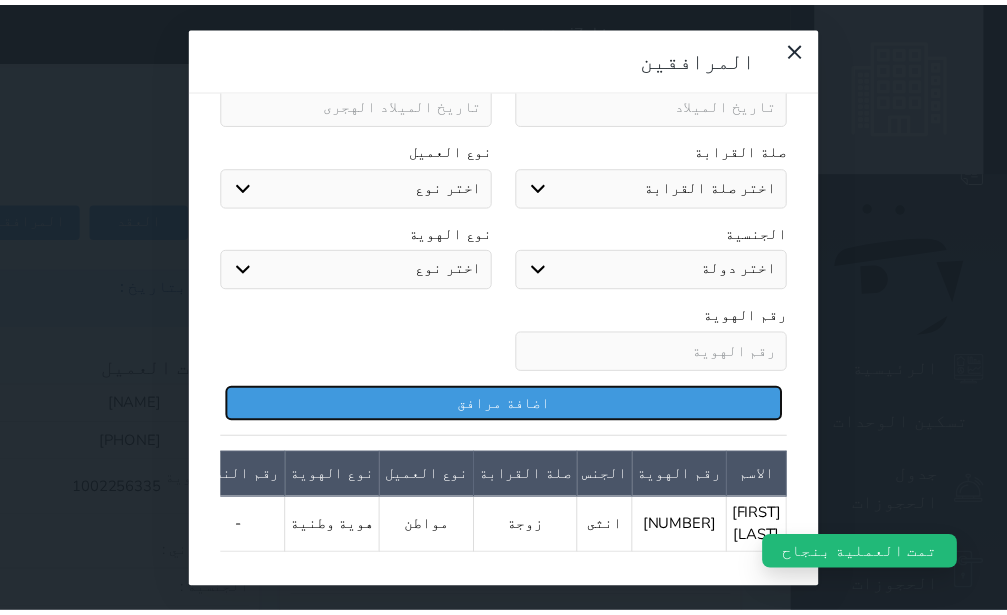 scroll, scrollTop: 0, scrollLeft: 0, axis: both 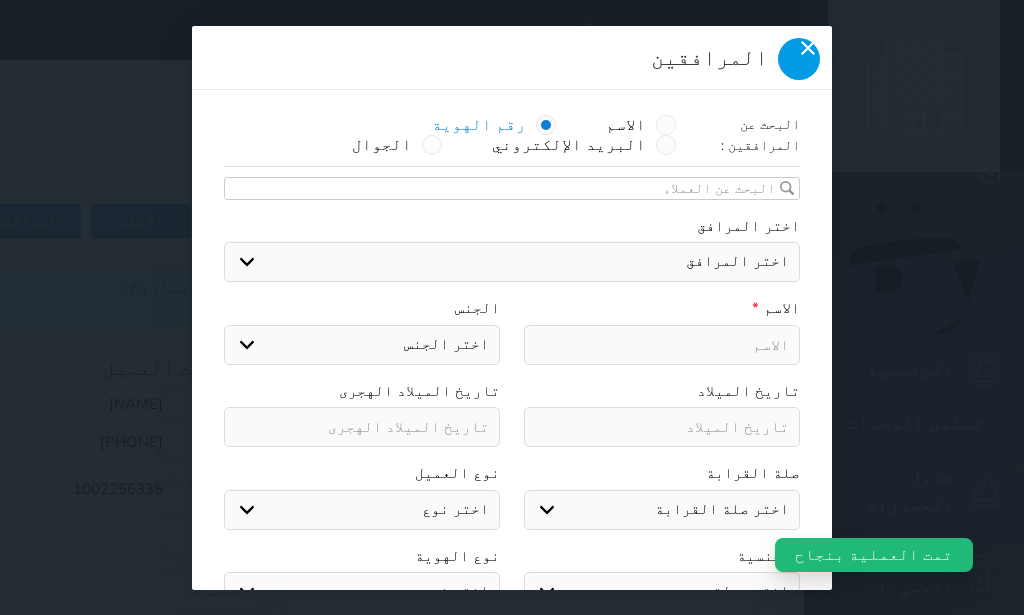 click 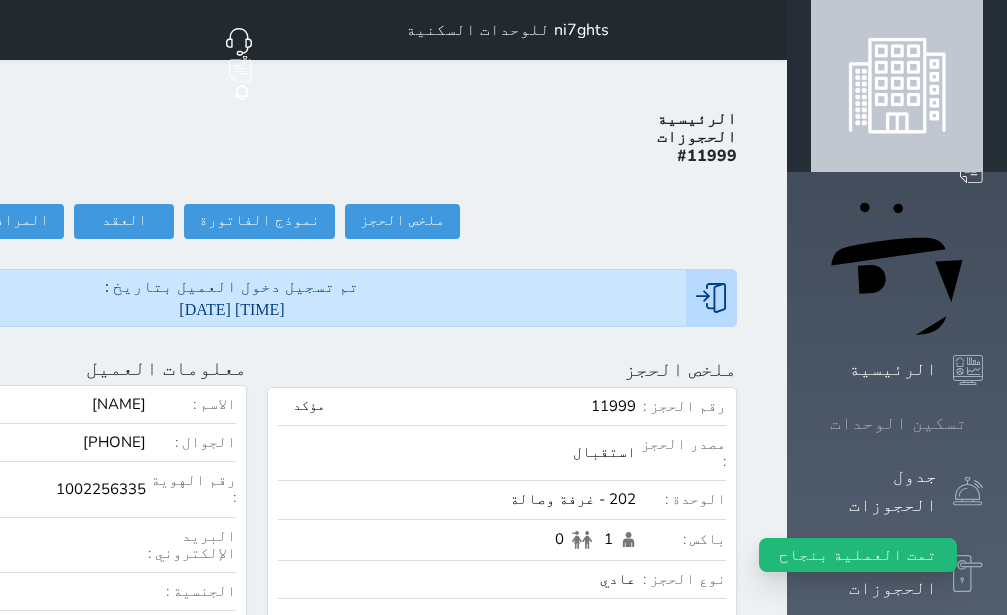 click on "تسكين الوحدات" at bounding box center [898, 423] 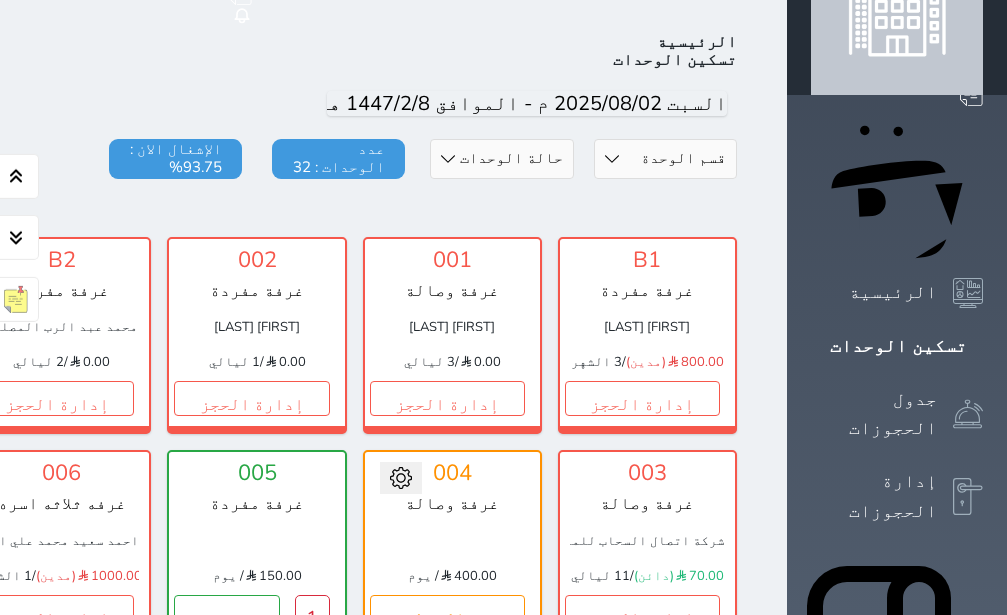 scroll, scrollTop: 78, scrollLeft: 0, axis: vertical 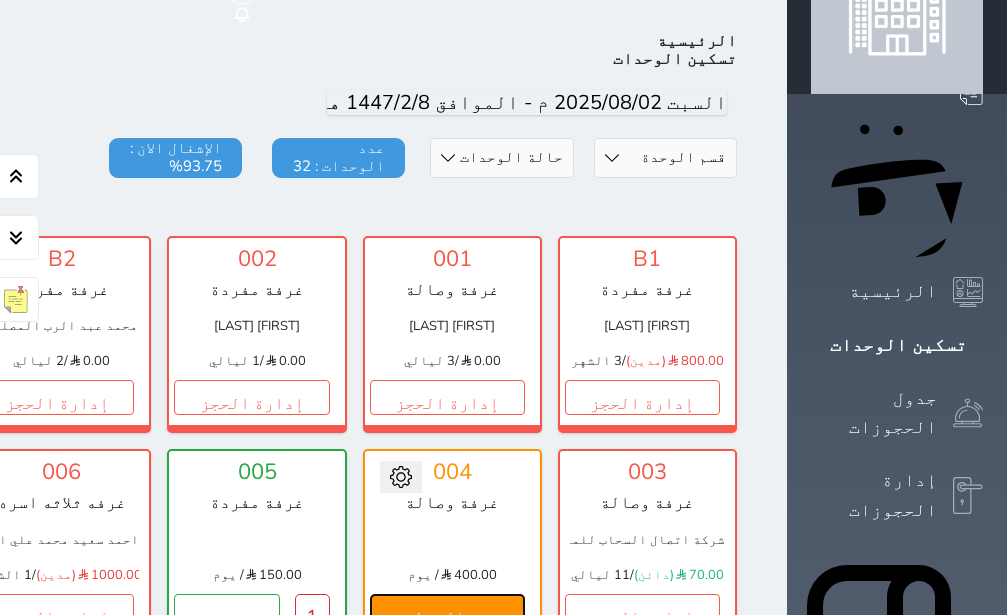 click on "تحت التنظيف" at bounding box center [447, 611] 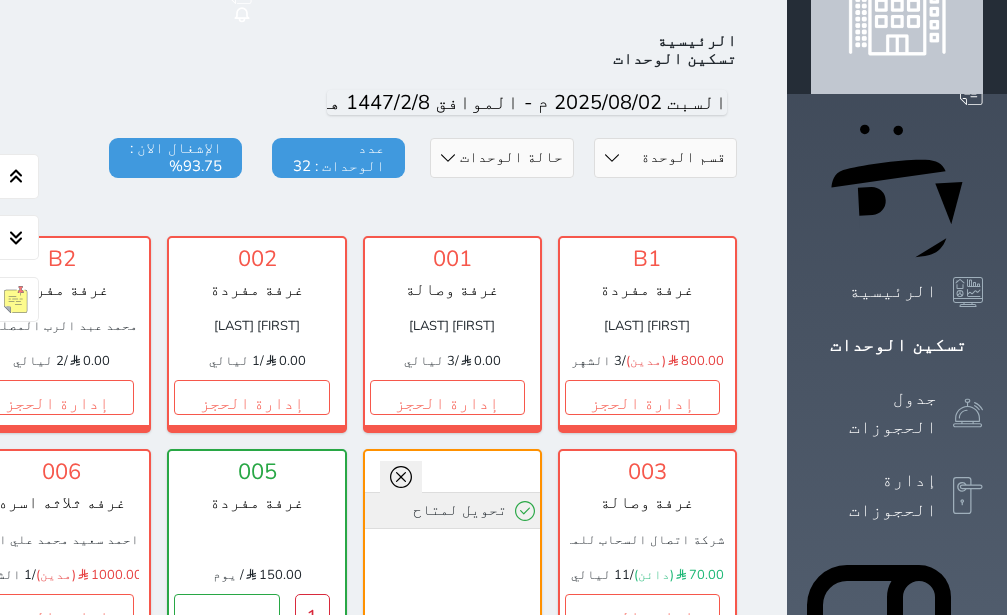 click on "تحويل لمتاح" at bounding box center (452, 510) 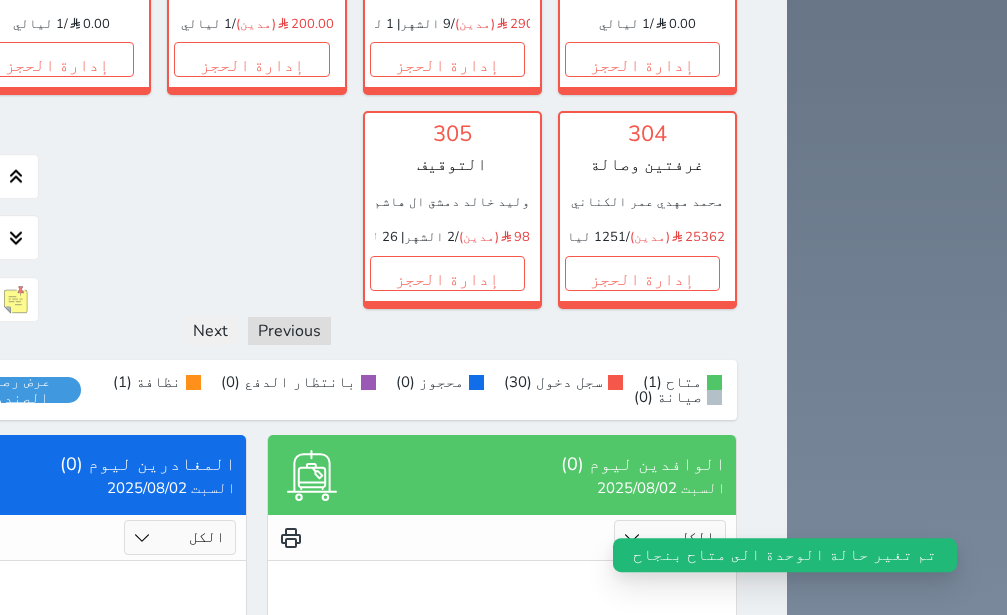 scroll, scrollTop: 1716, scrollLeft: 0, axis: vertical 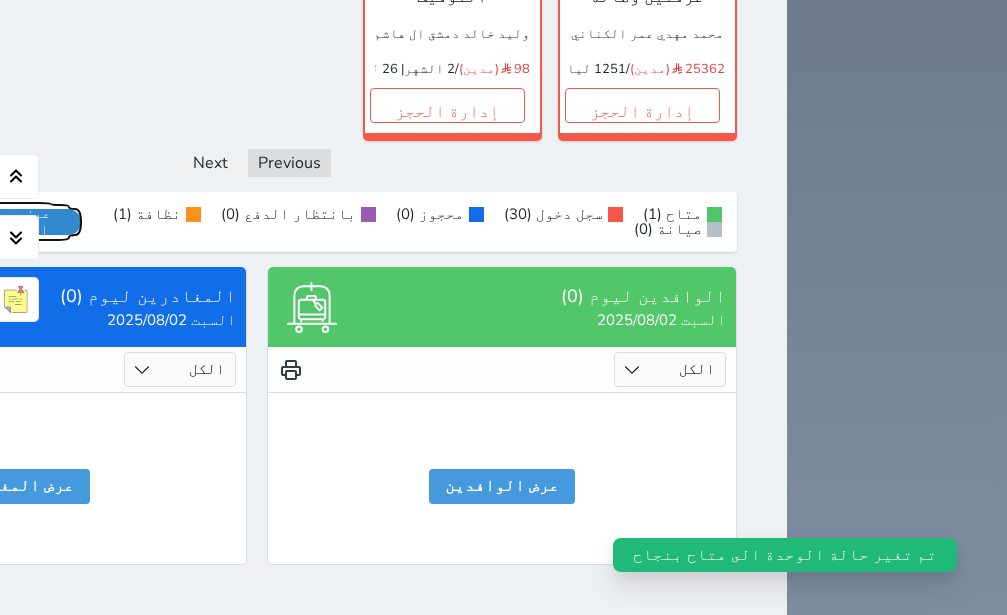 click on "عرض رصيد الصندوق" at bounding box center [17, 222] 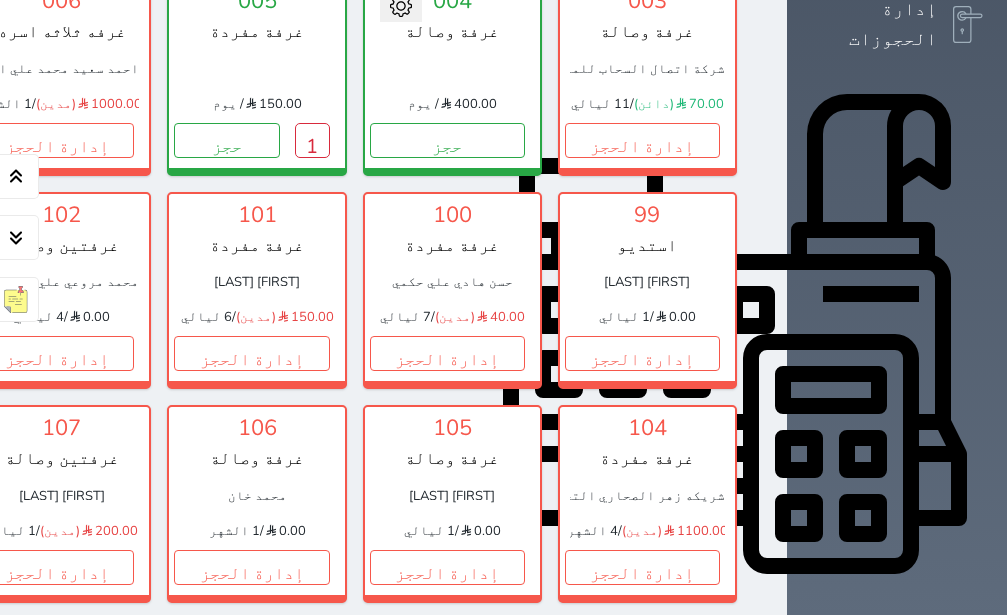 scroll, scrollTop: 0, scrollLeft: 0, axis: both 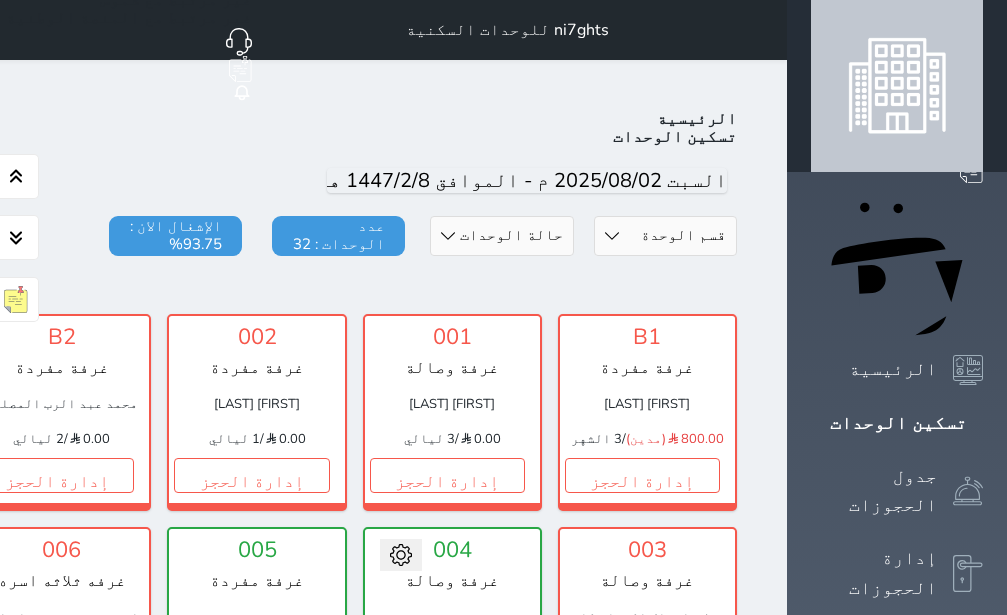 click on "[FIRST] [LAST]" at bounding box center [-206, 30] 